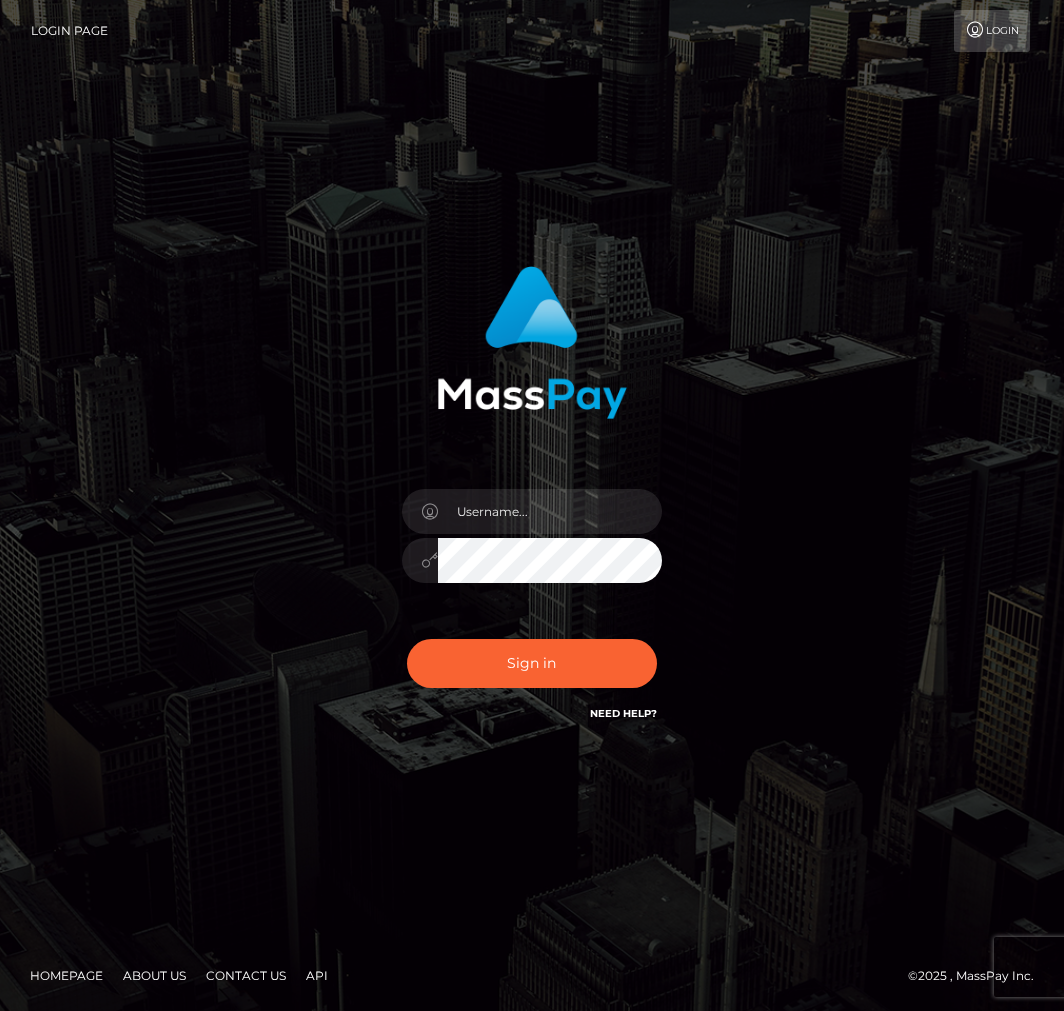 scroll, scrollTop: 0, scrollLeft: 0, axis: both 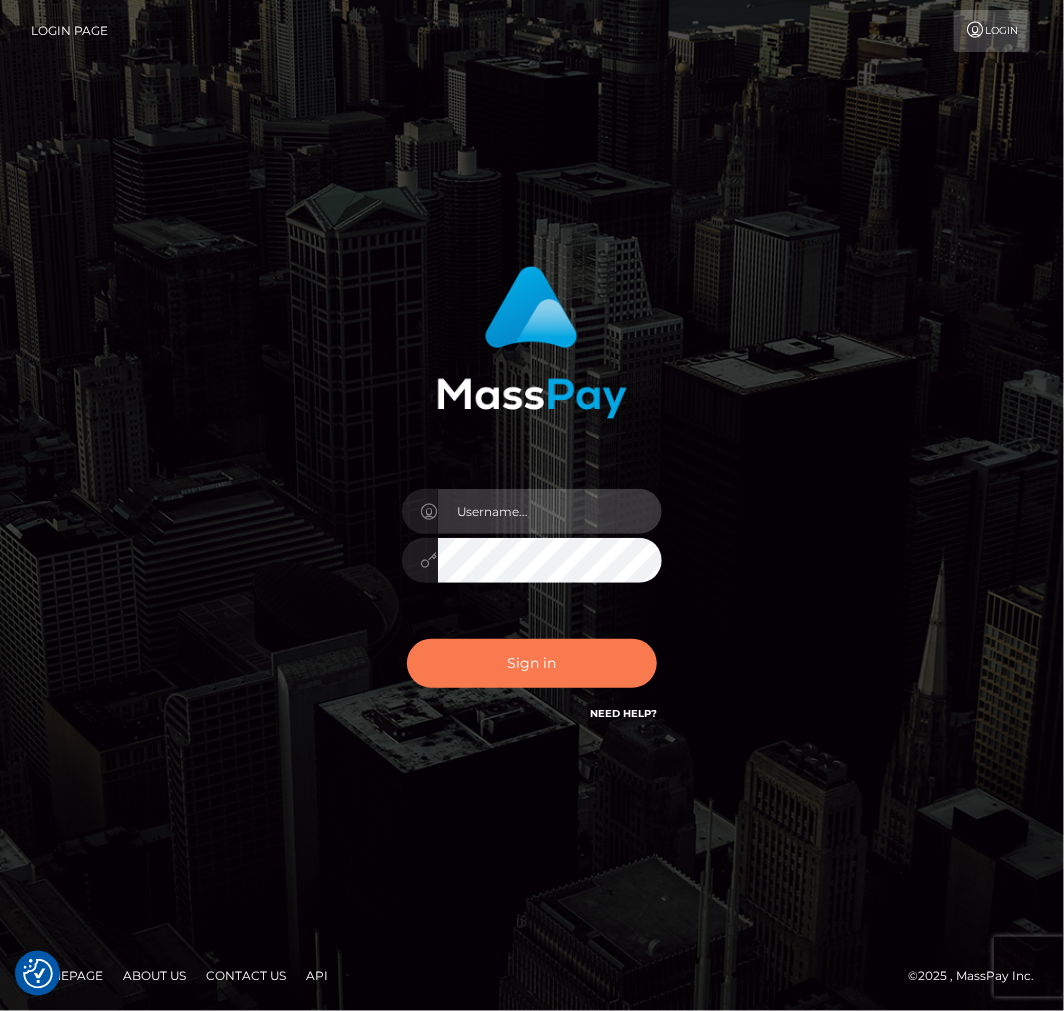 type on "aluasupport" 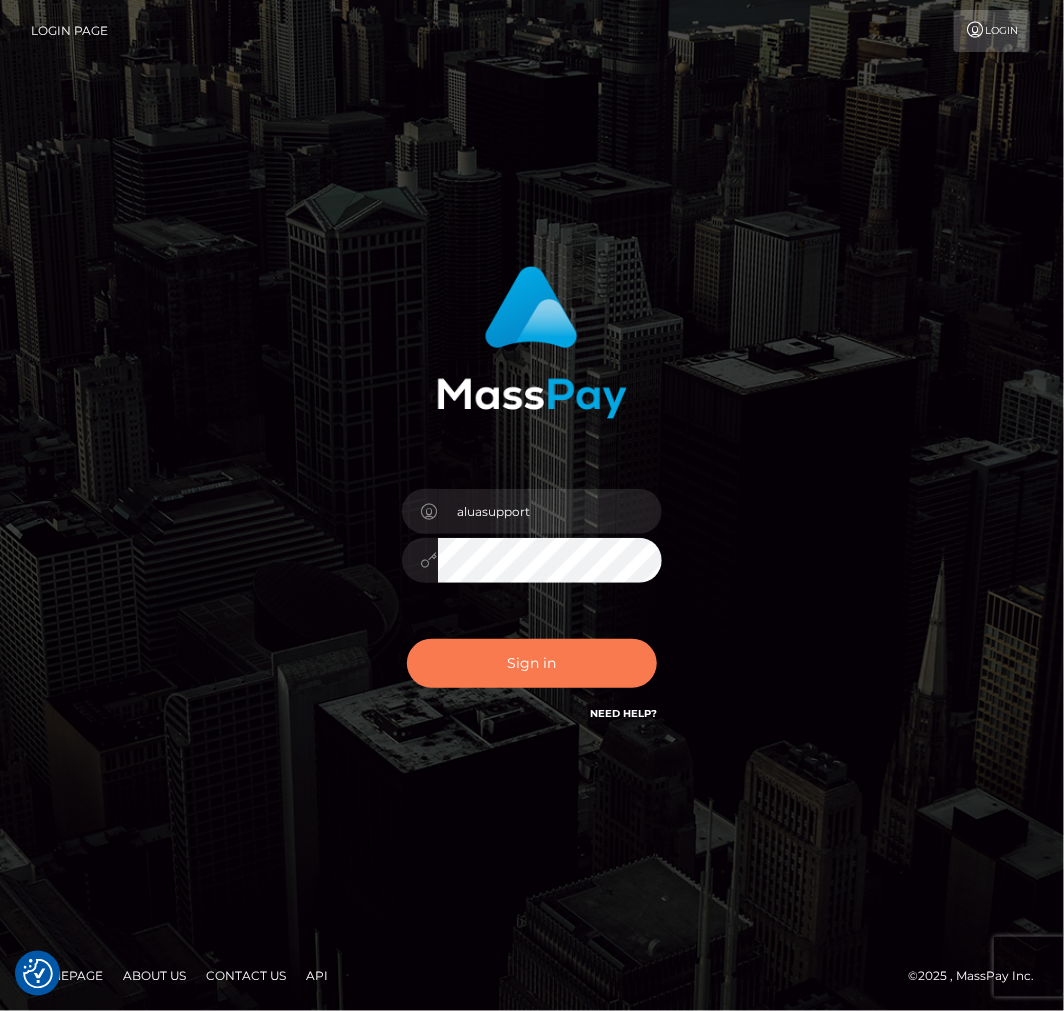 click on "Sign in" at bounding box center (532, 663) 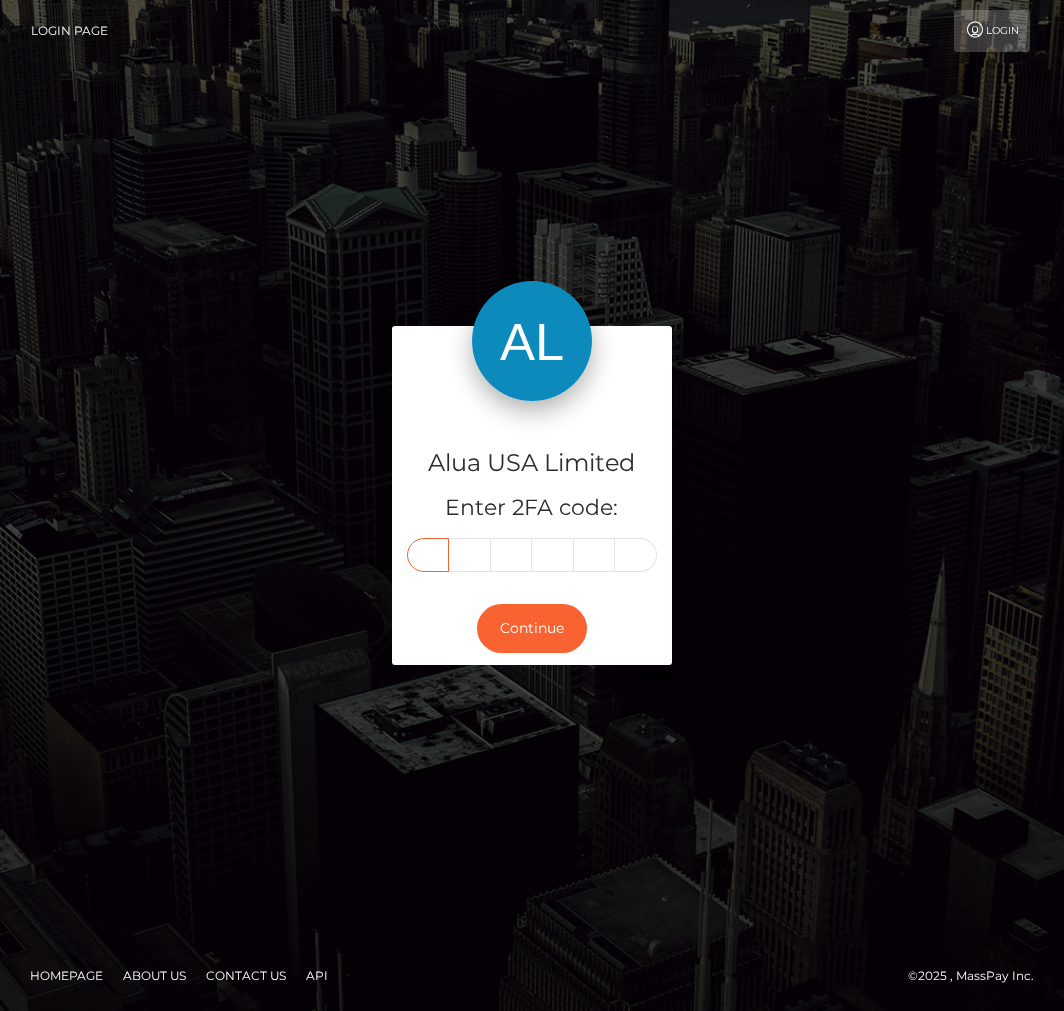scroll, scrollTop: 0, scrollLeft: 0, axis: both 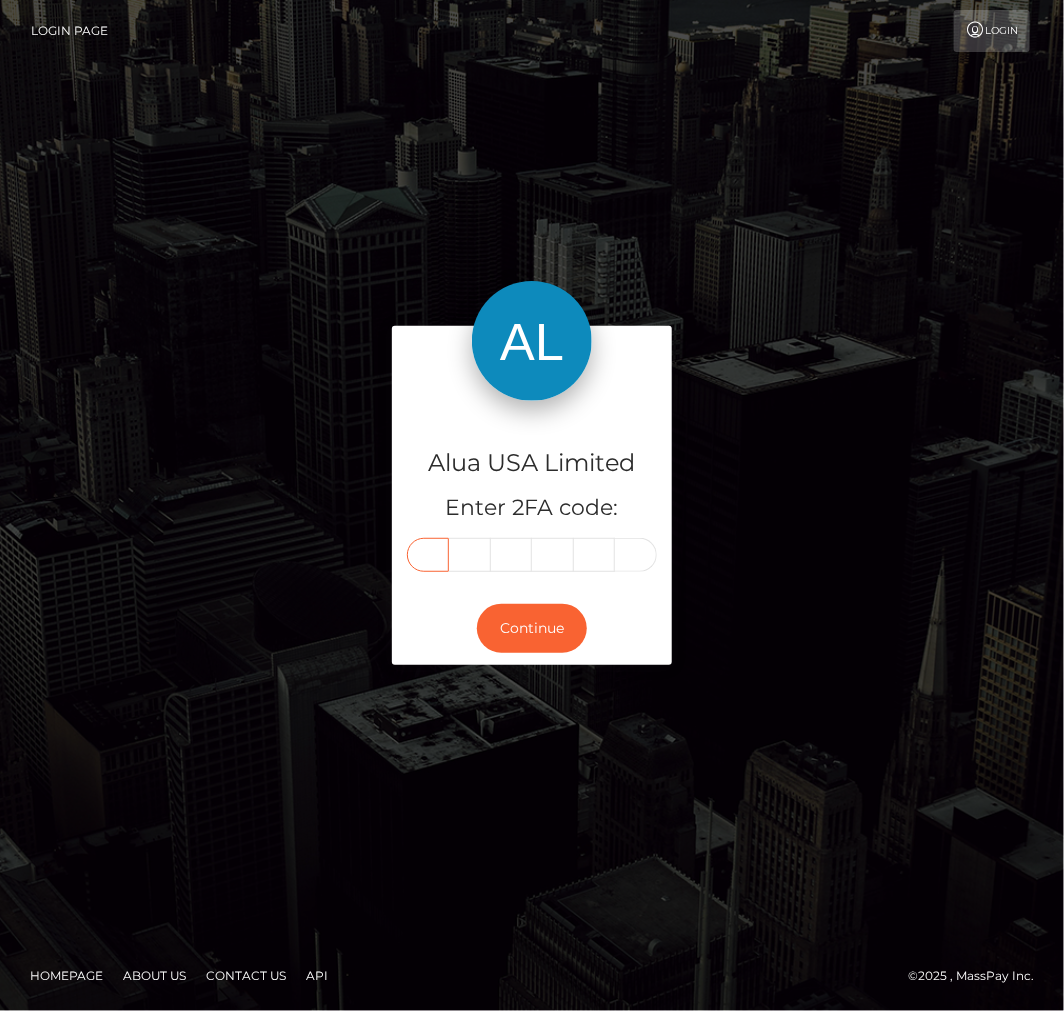 click at bounding box center (428, 555) 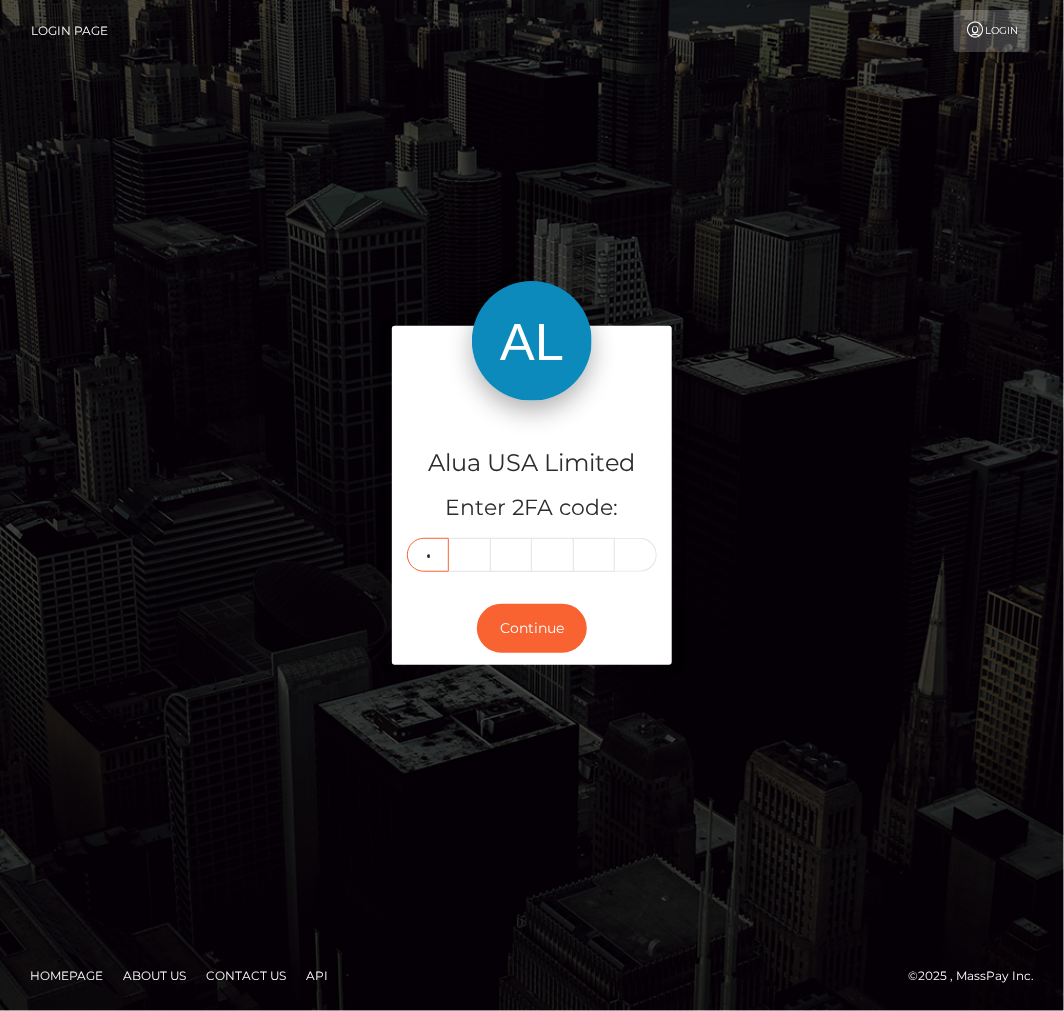 type on "0" 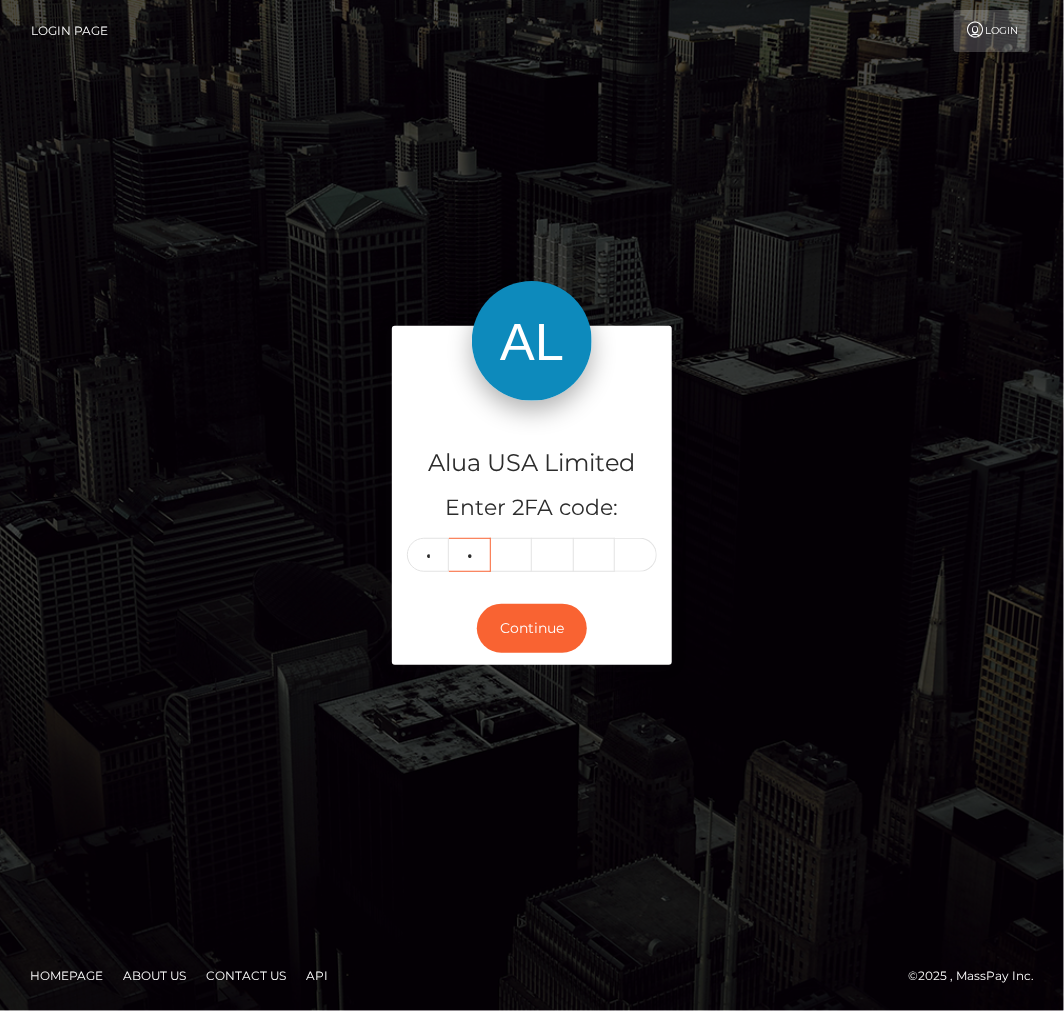 type on "8" 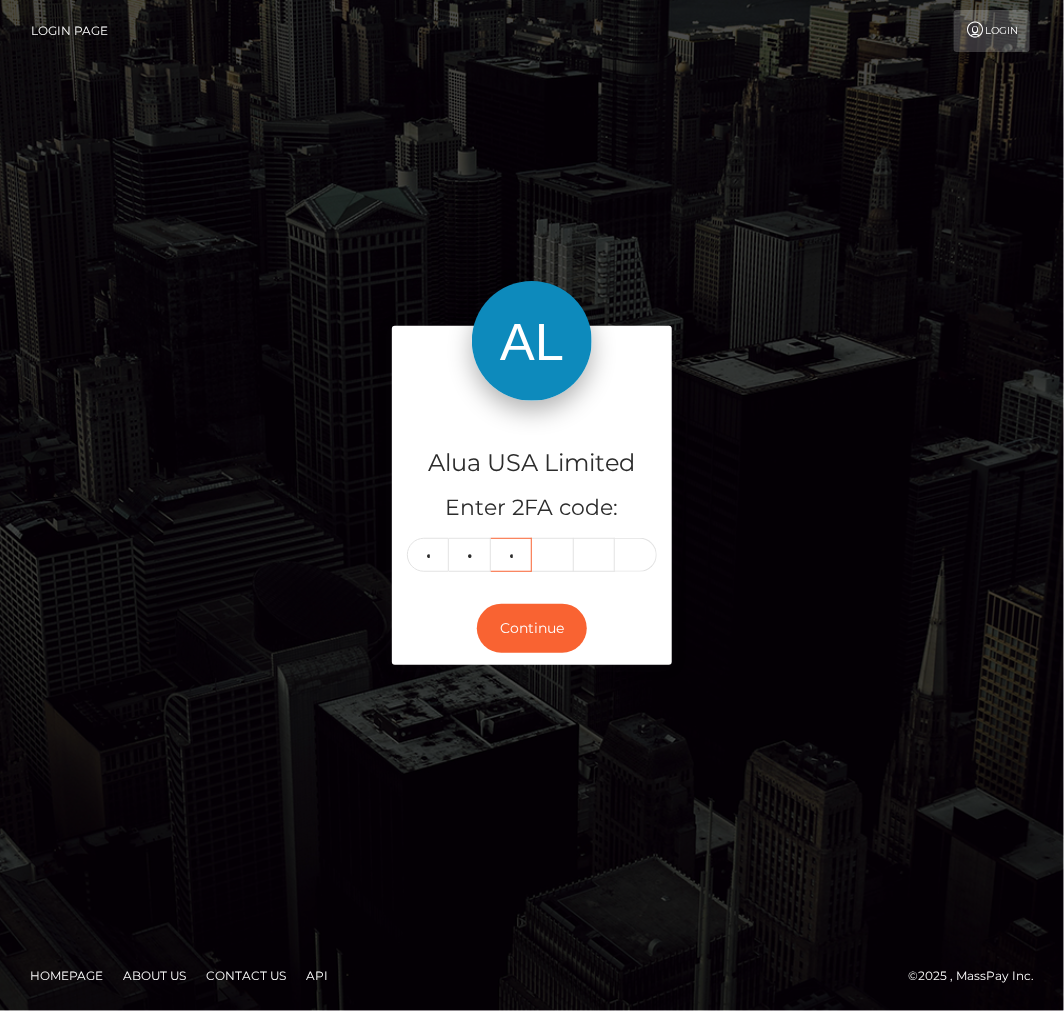 type on "3" 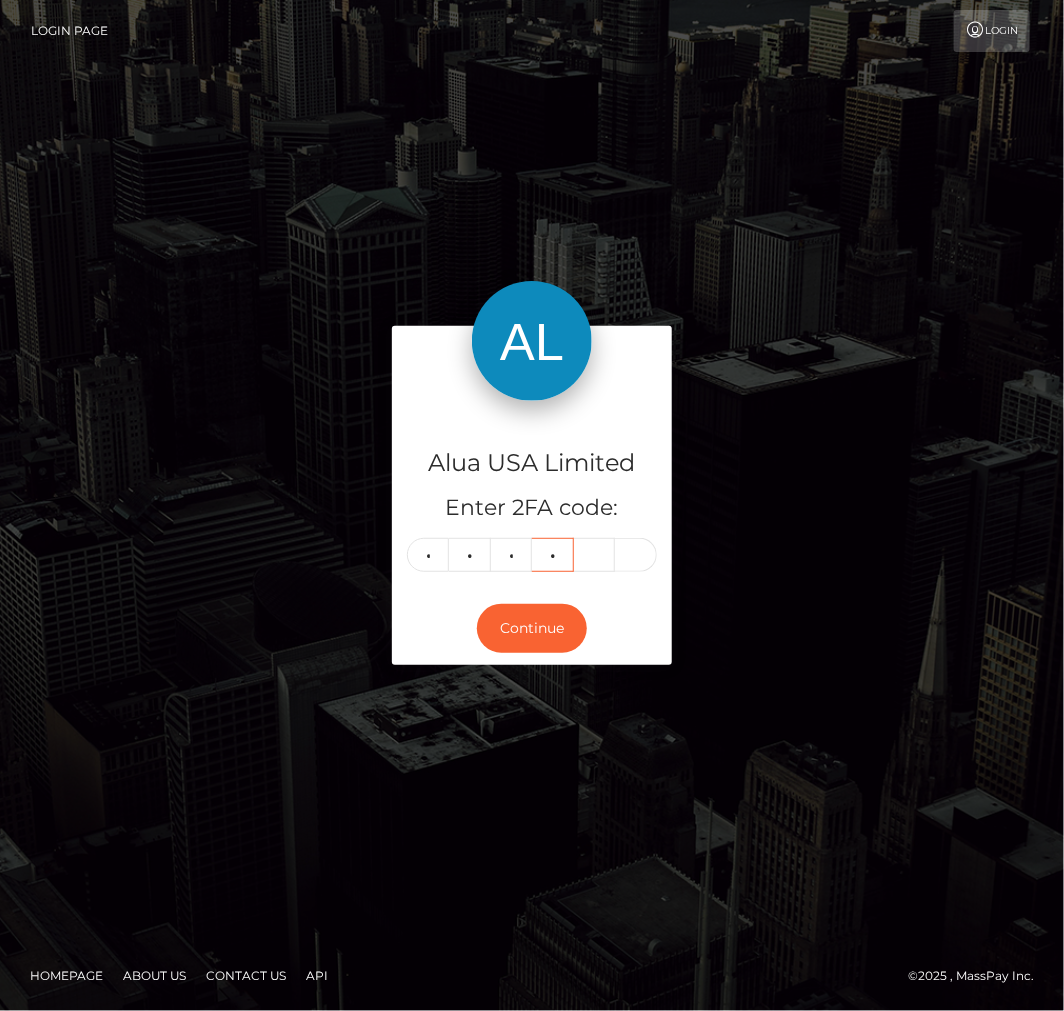 type on "3" 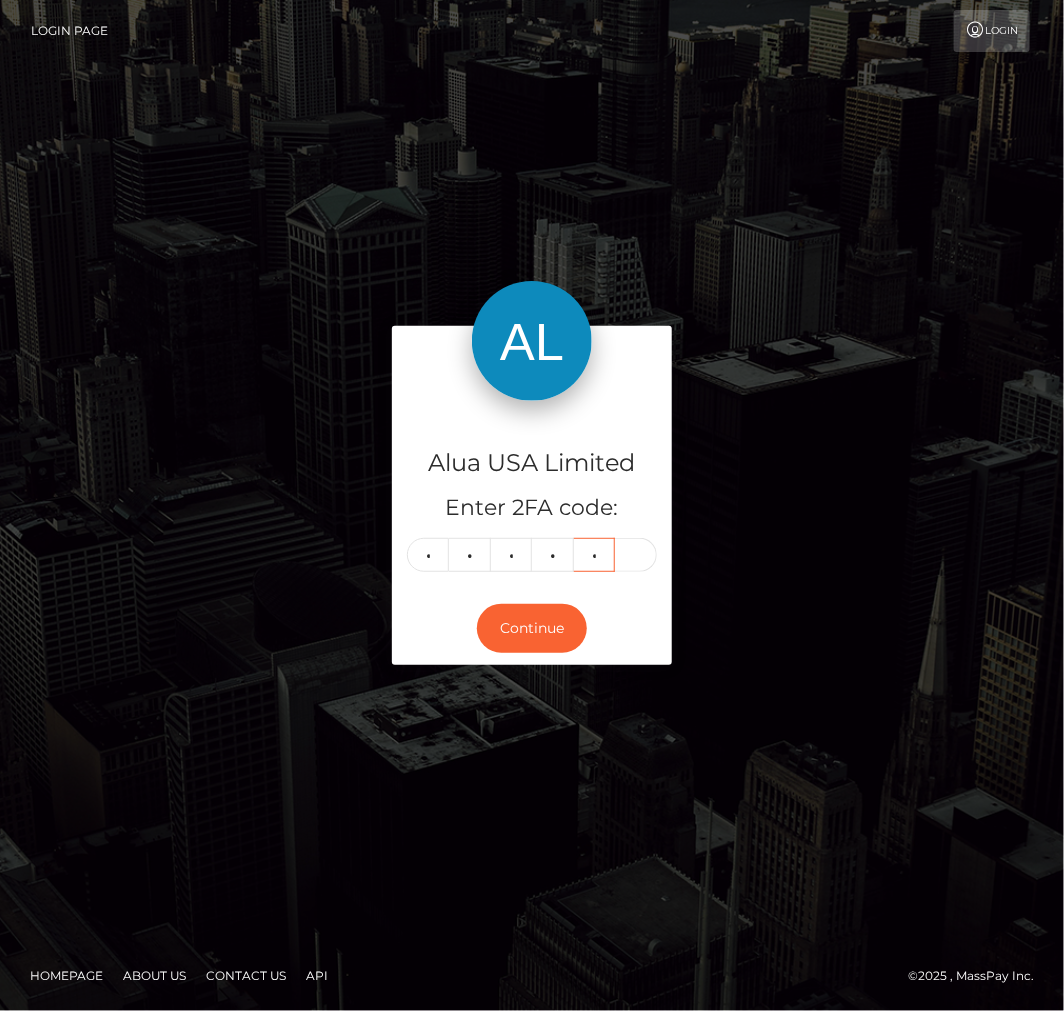 type on "2" 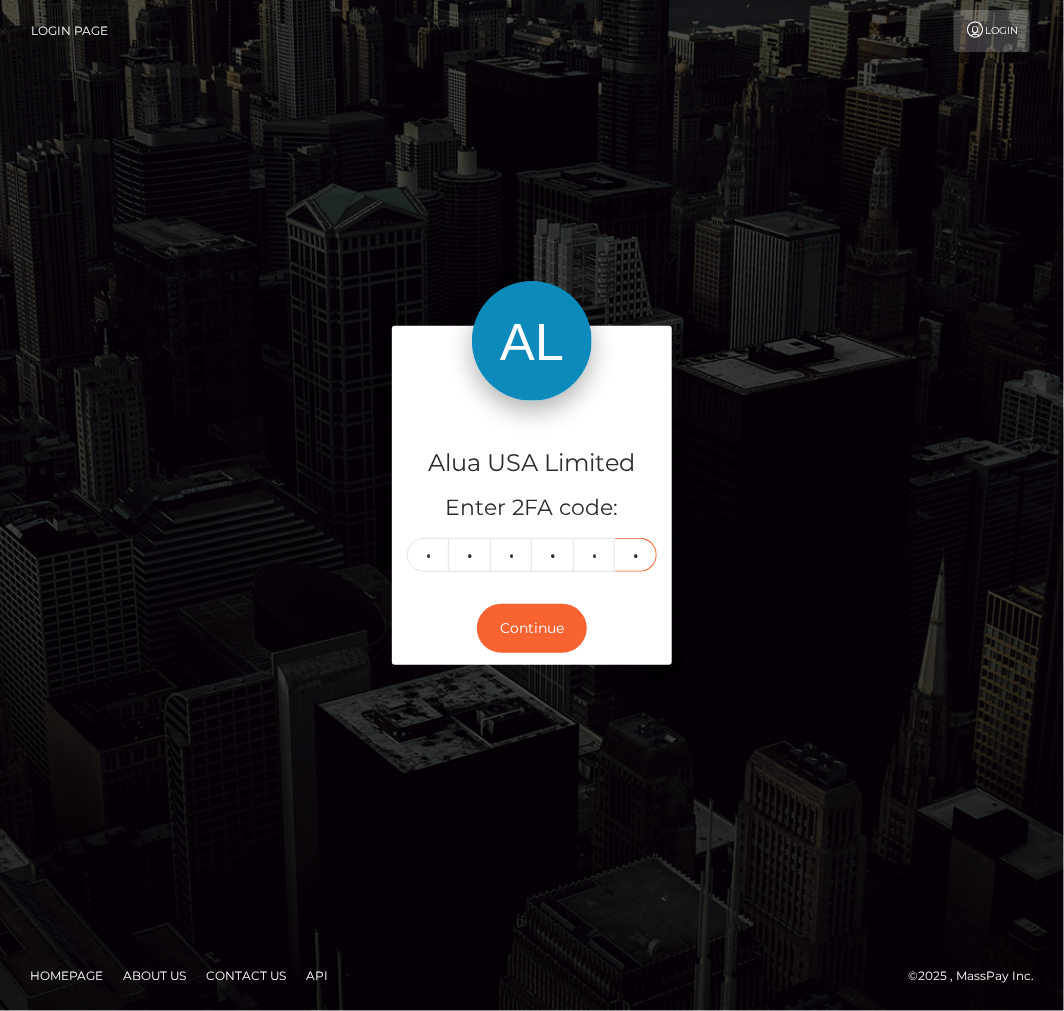 type on "5" 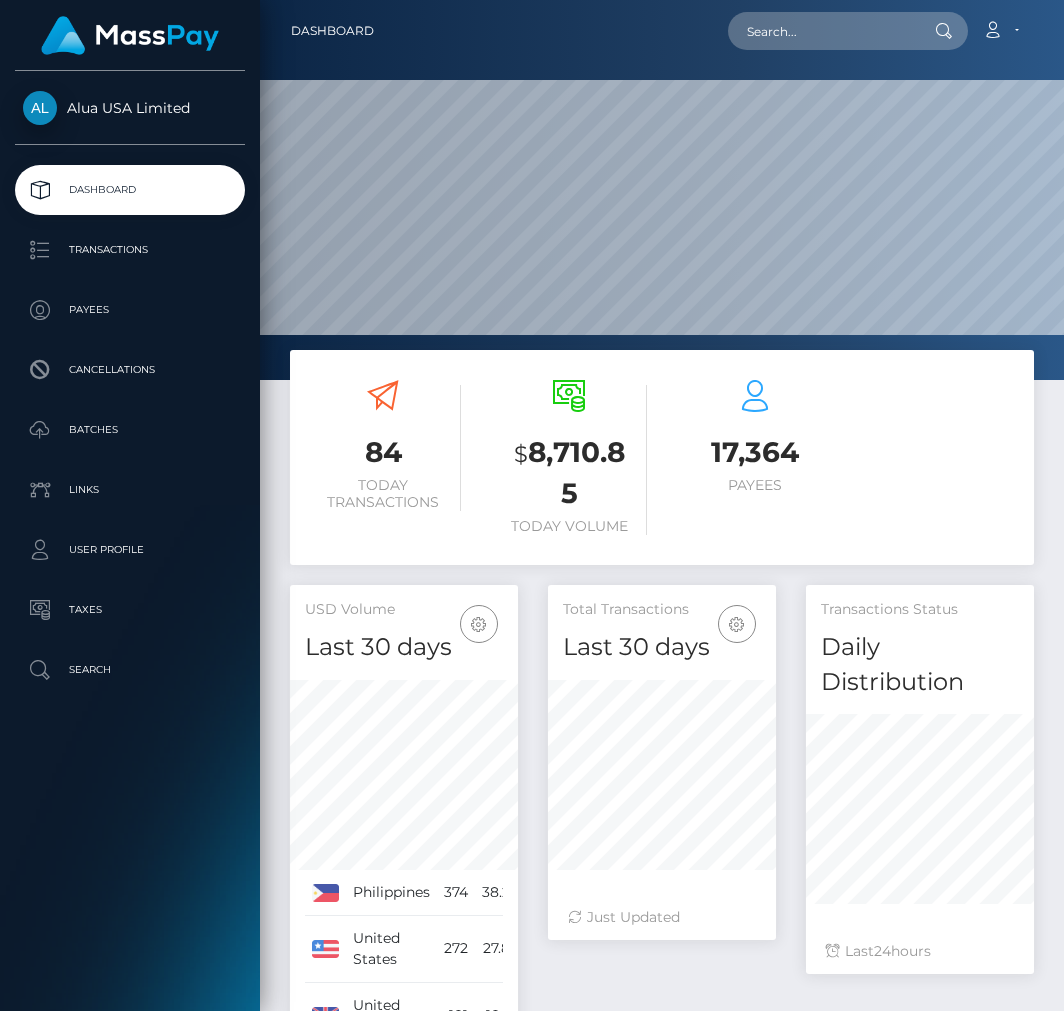 scroll, scrollTop: 0, scrollLeft: 0, axis: both 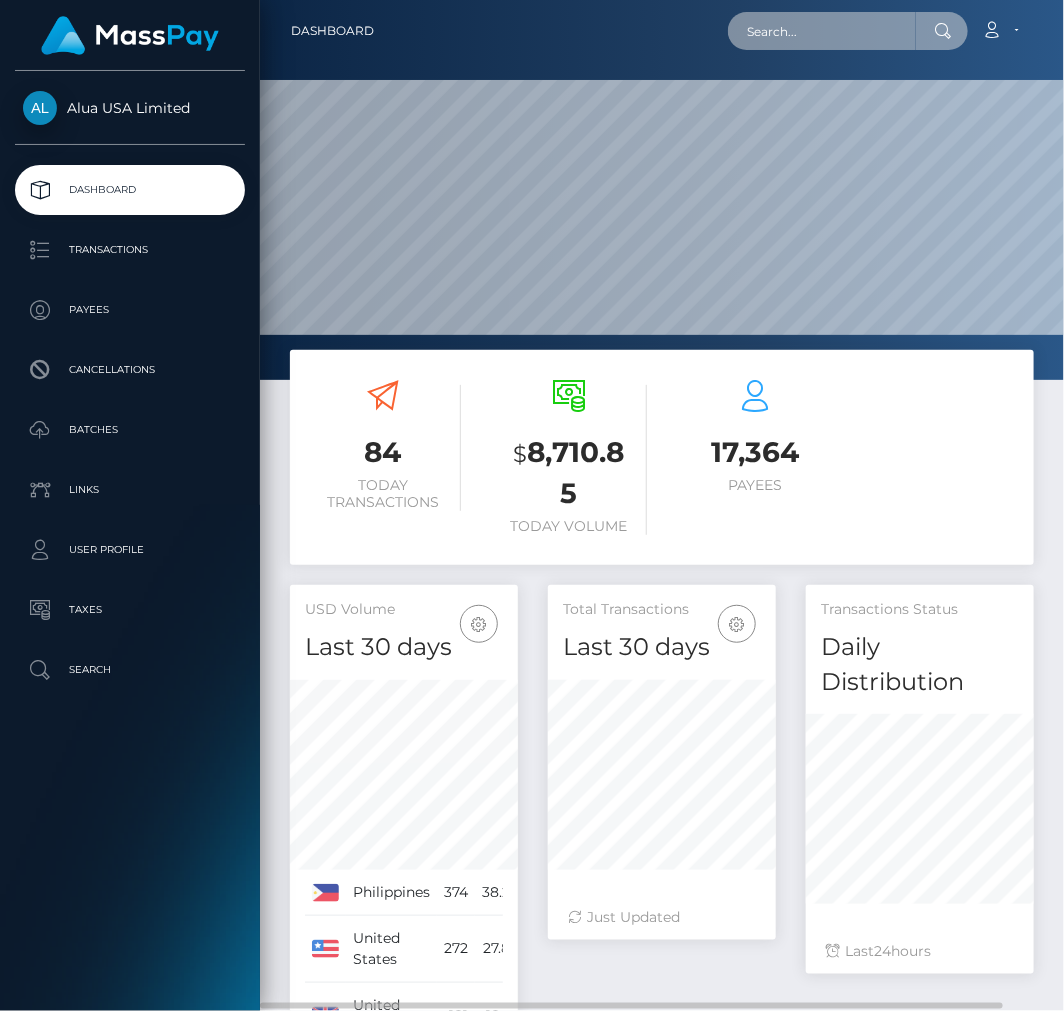 click at bounding box center [822, 31] 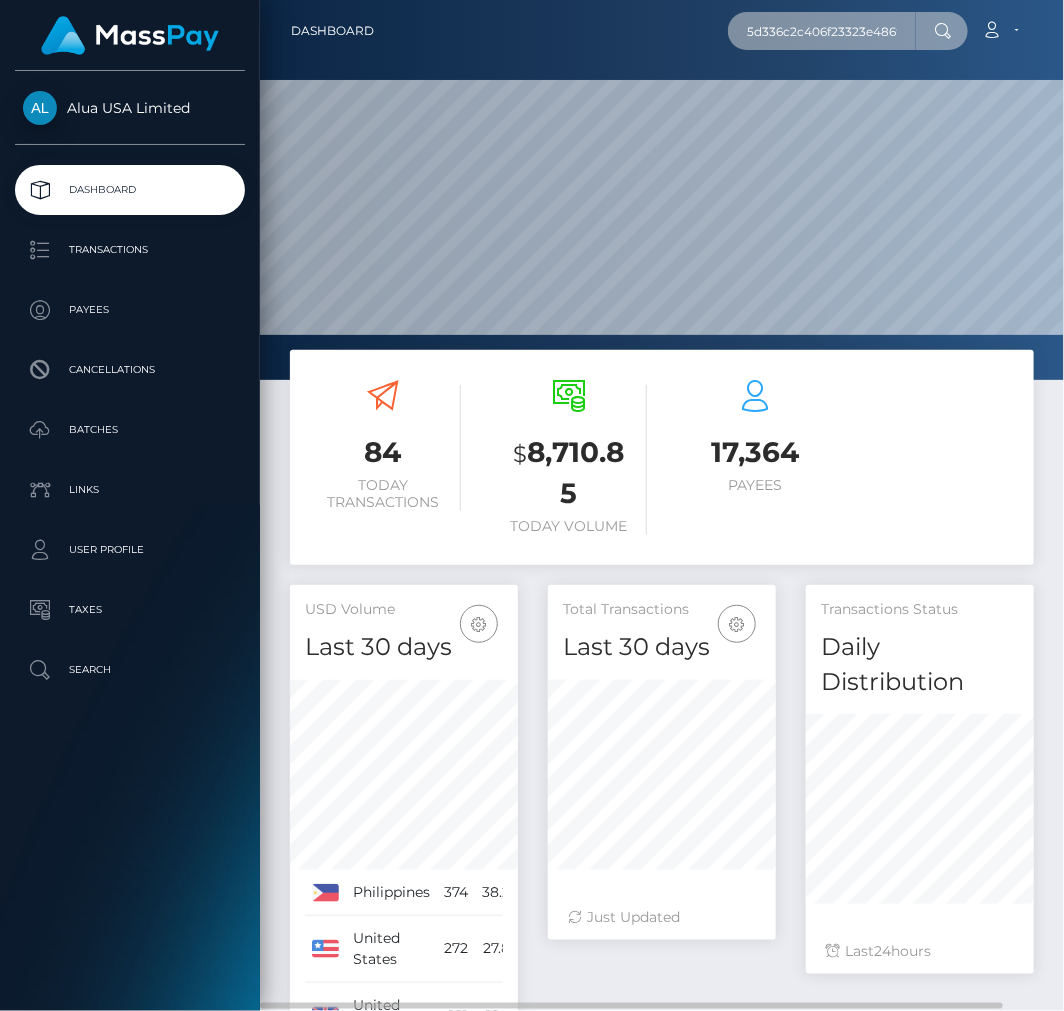 scroll, scrollTop: 0, scrollLeft: 11, axis: horizontal 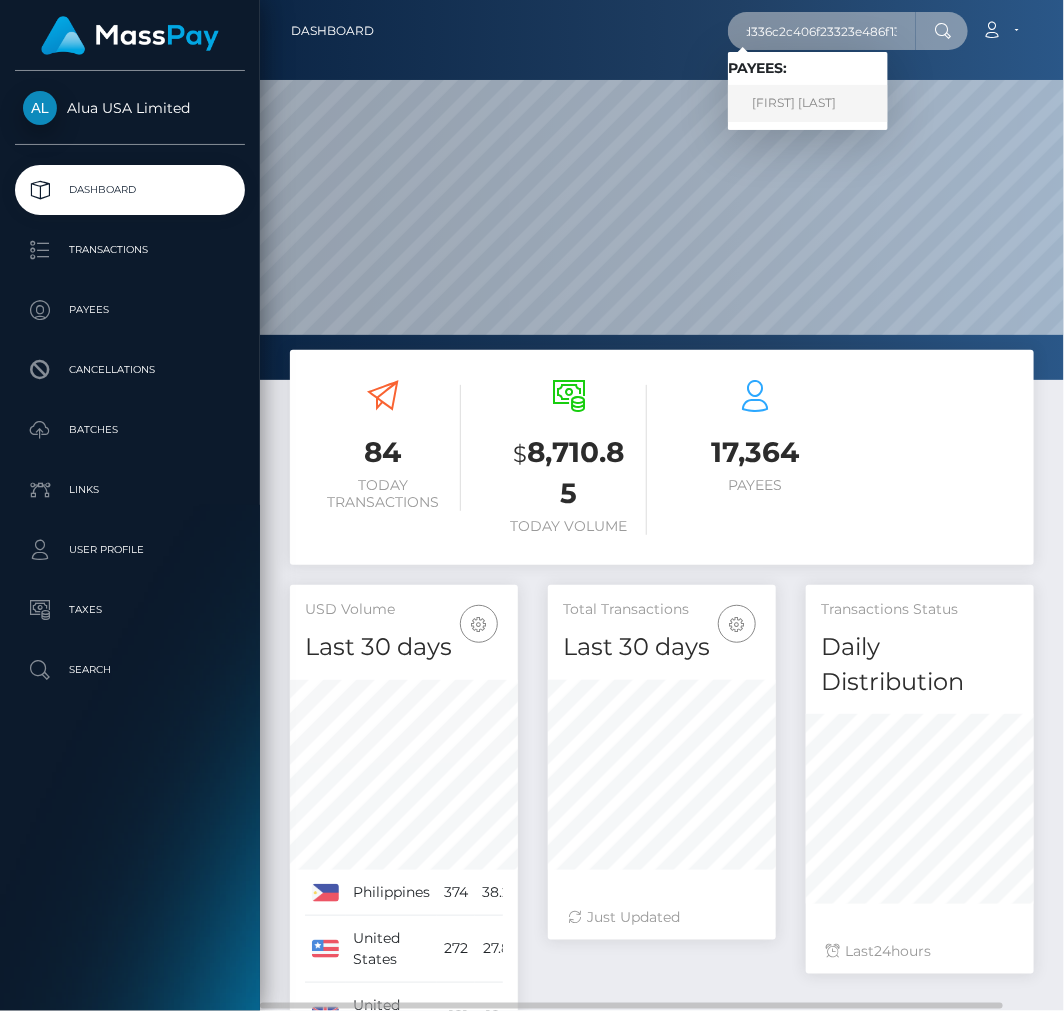 type on "5d336c2c406f23323e486f13" 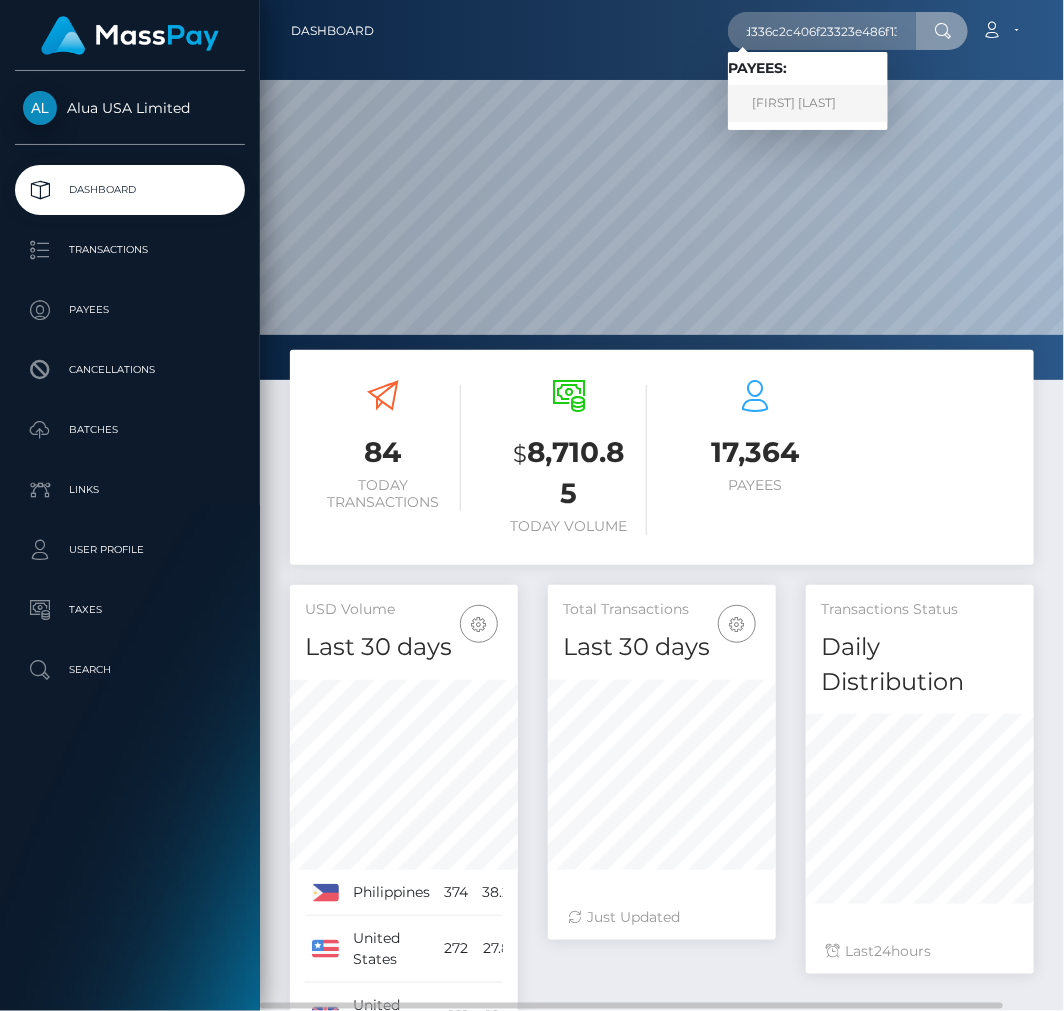 scroll, scrollTop: 0, scrollLeft: 0, axis: both 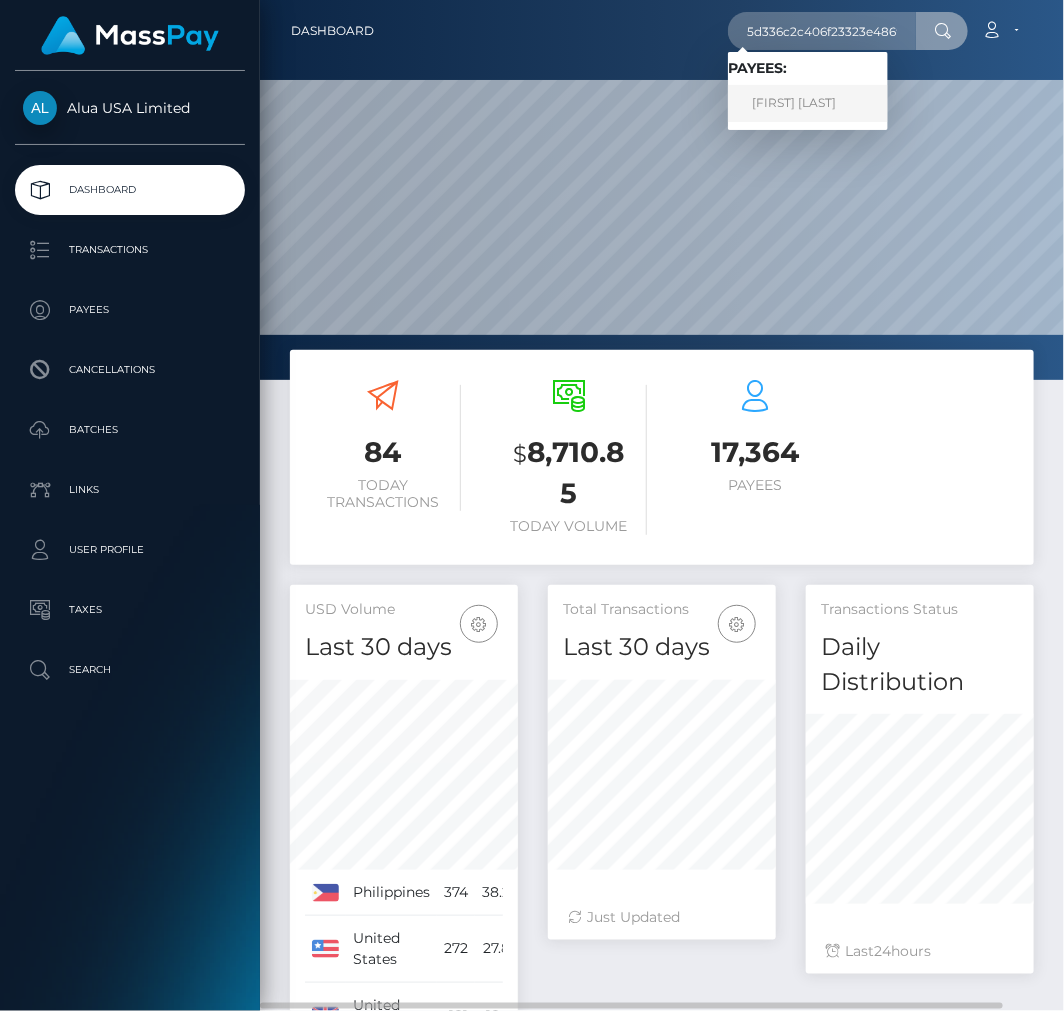 click on "Saima  Ahmad" at bounding box center [808, 103] 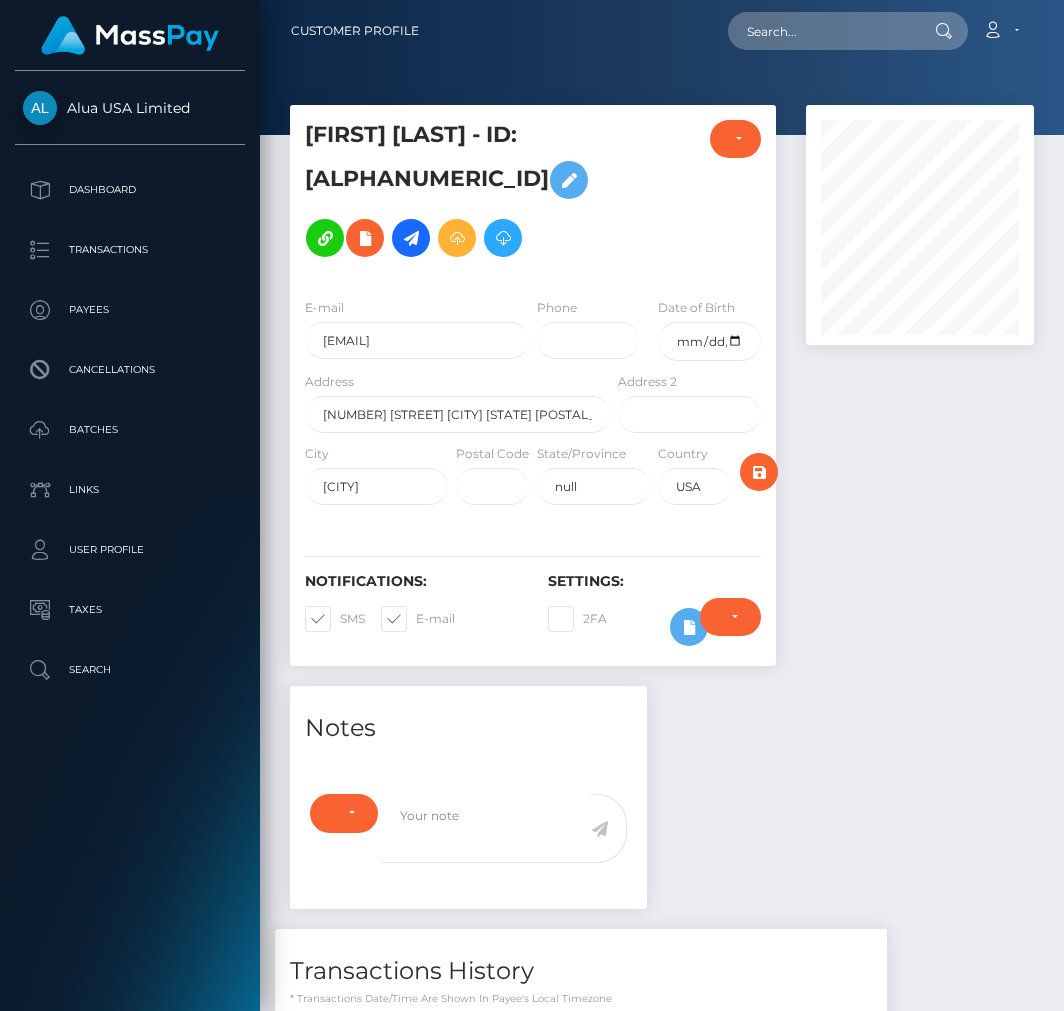 scroll, scrollTop: 0, scrollLeft: 0, axis: both 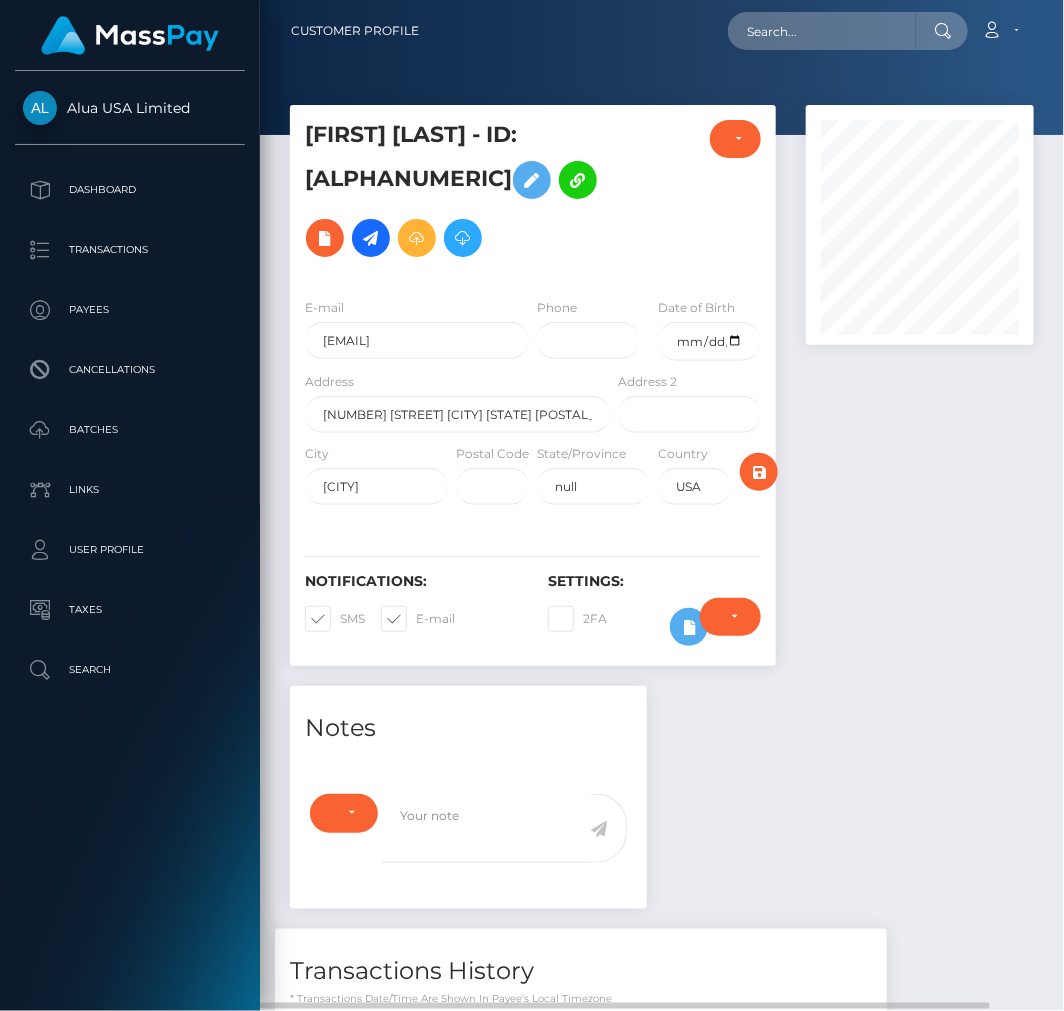 click on "Require ID/Selfie Verification
Do
not
require
Paid by
payee
Require ID/Selfie Verification" at bounding box center [730, 627] 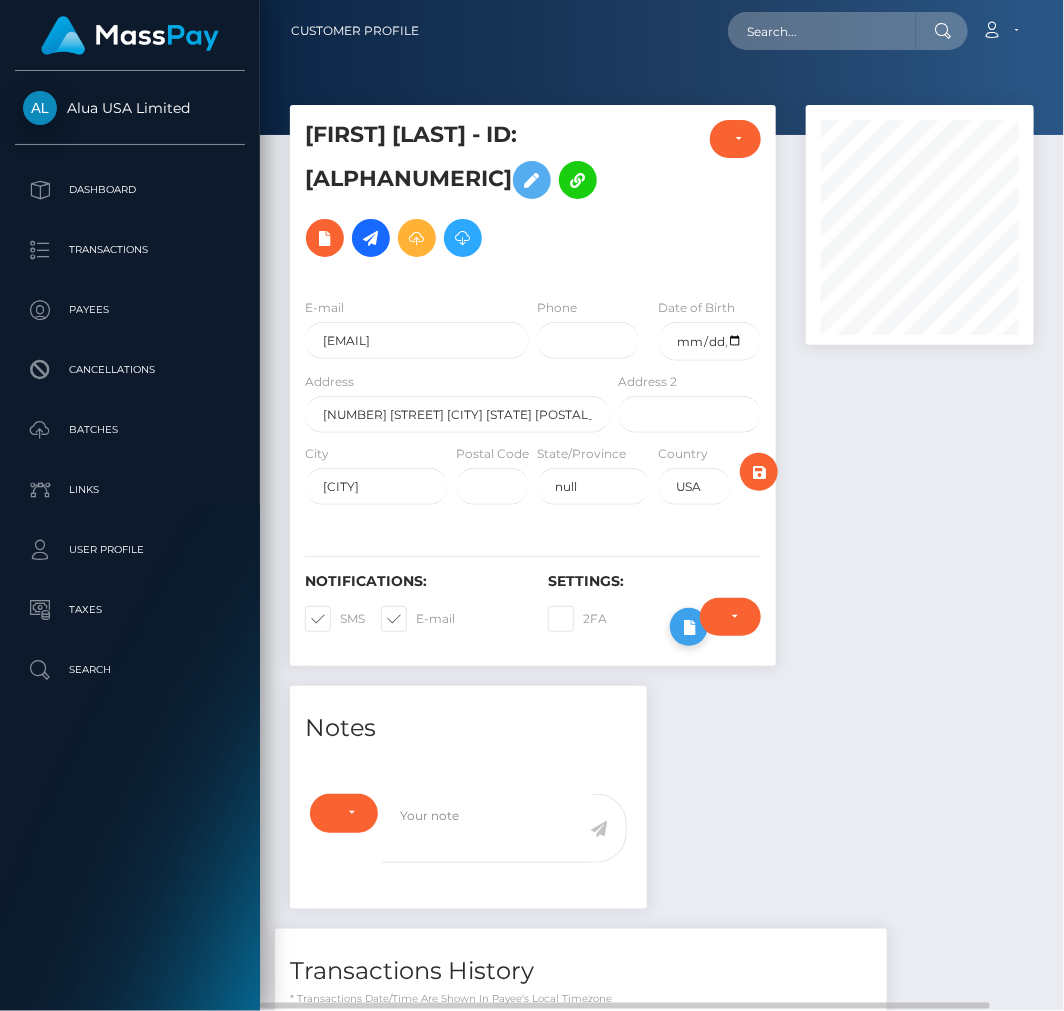 click at bounding box center [689, 627] 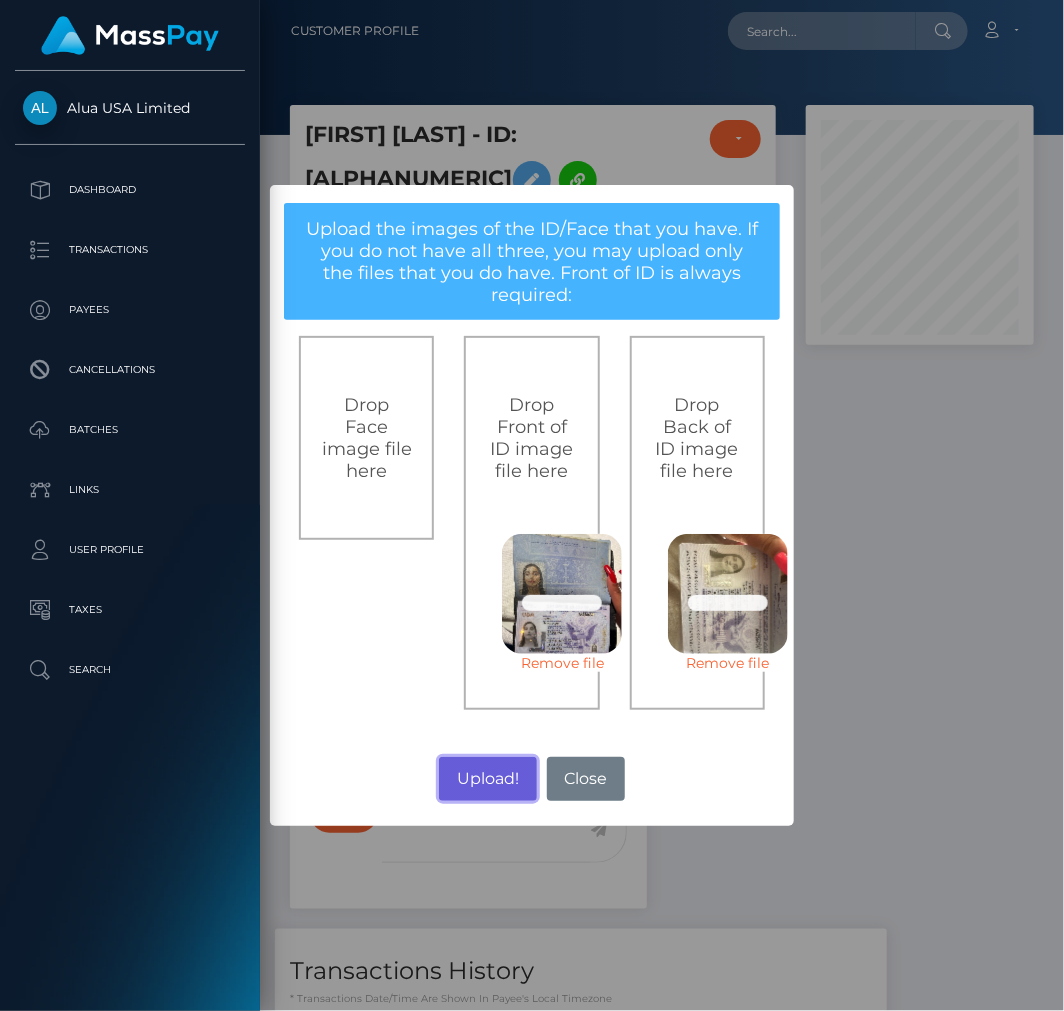 click on "Upload!" at bounding box center (487, 779) 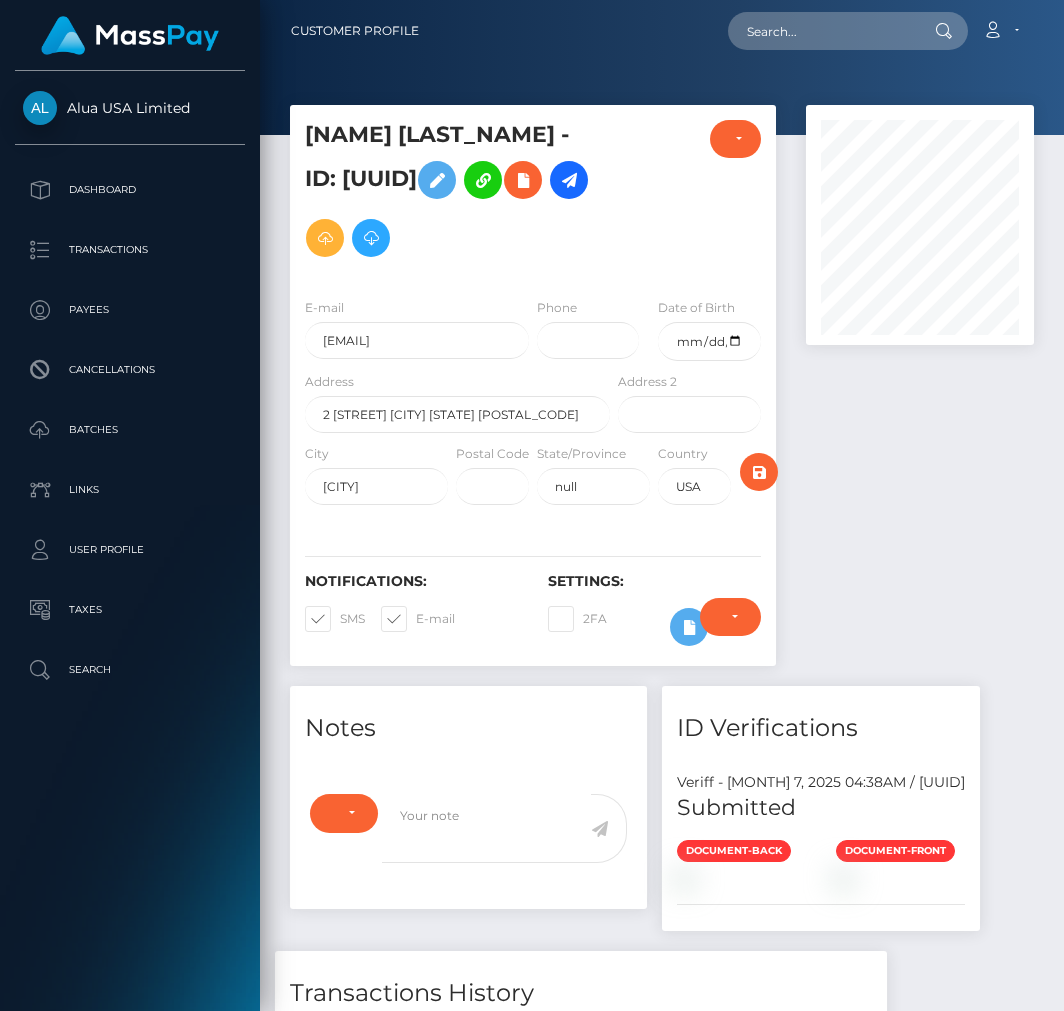 scroll, scrollTop: 0, scrollLeft: 0, axis: both 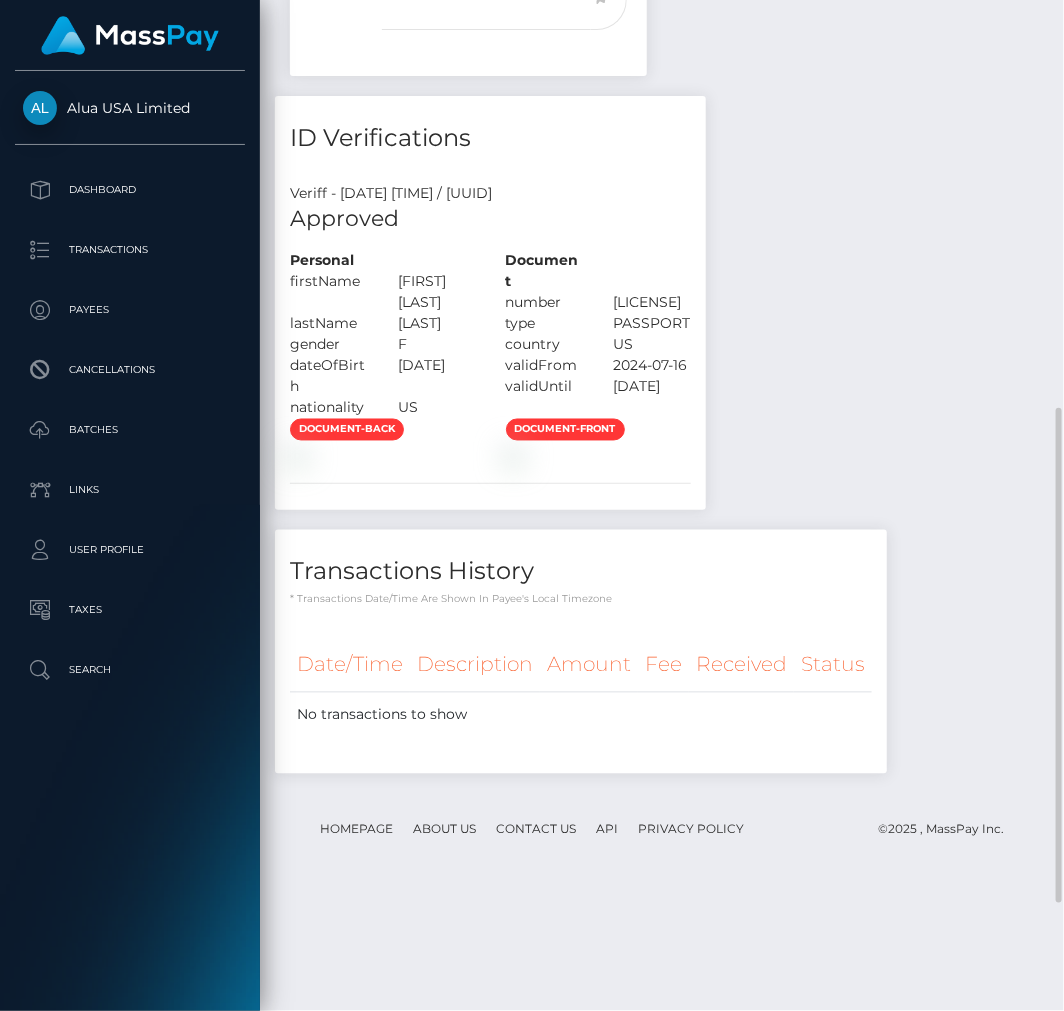 click on "Notes
Note Type
Compliance
Clear Compliance
General
Note Type" at bounding box center (662, 324) 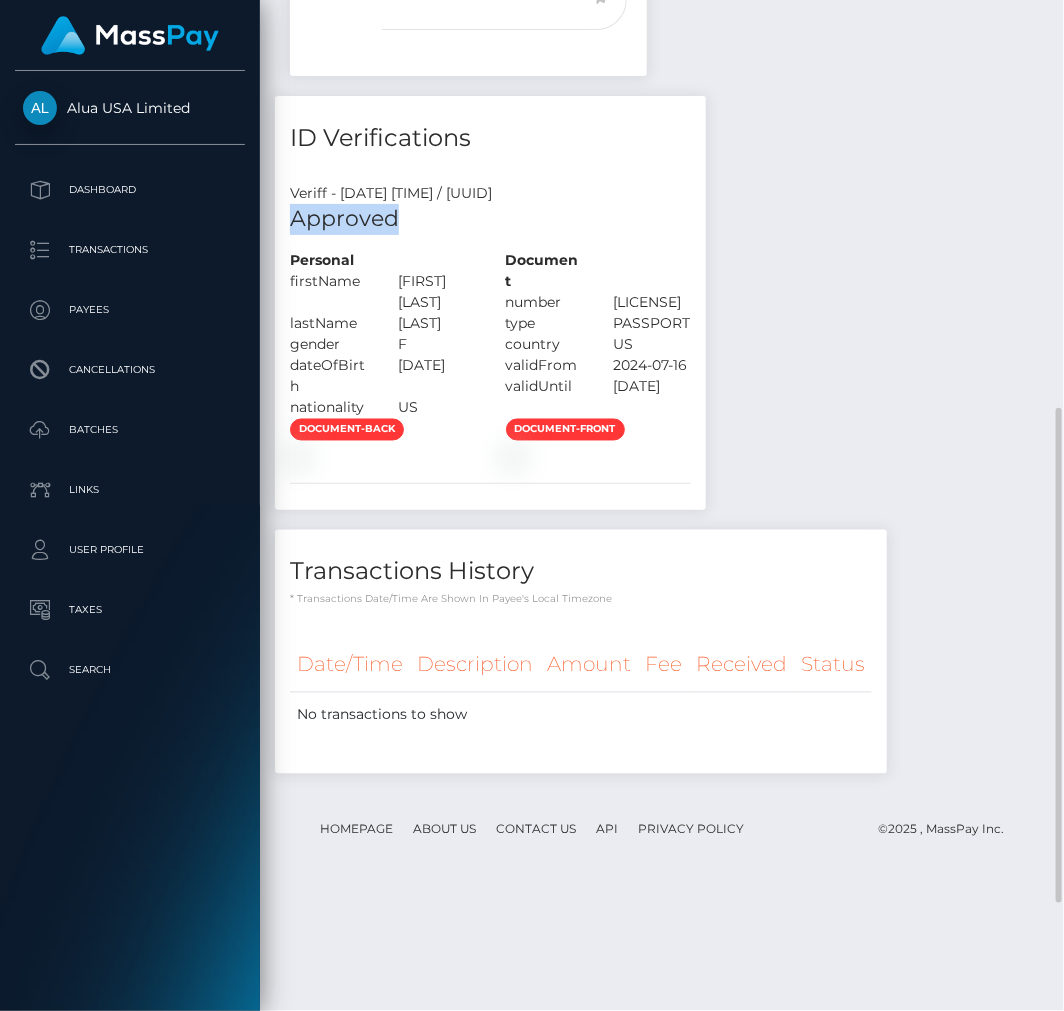 drag, startPoint x: 283, startPoint y: 221, endPoint x: 446, endPoint y: 225, distance: 163.04907 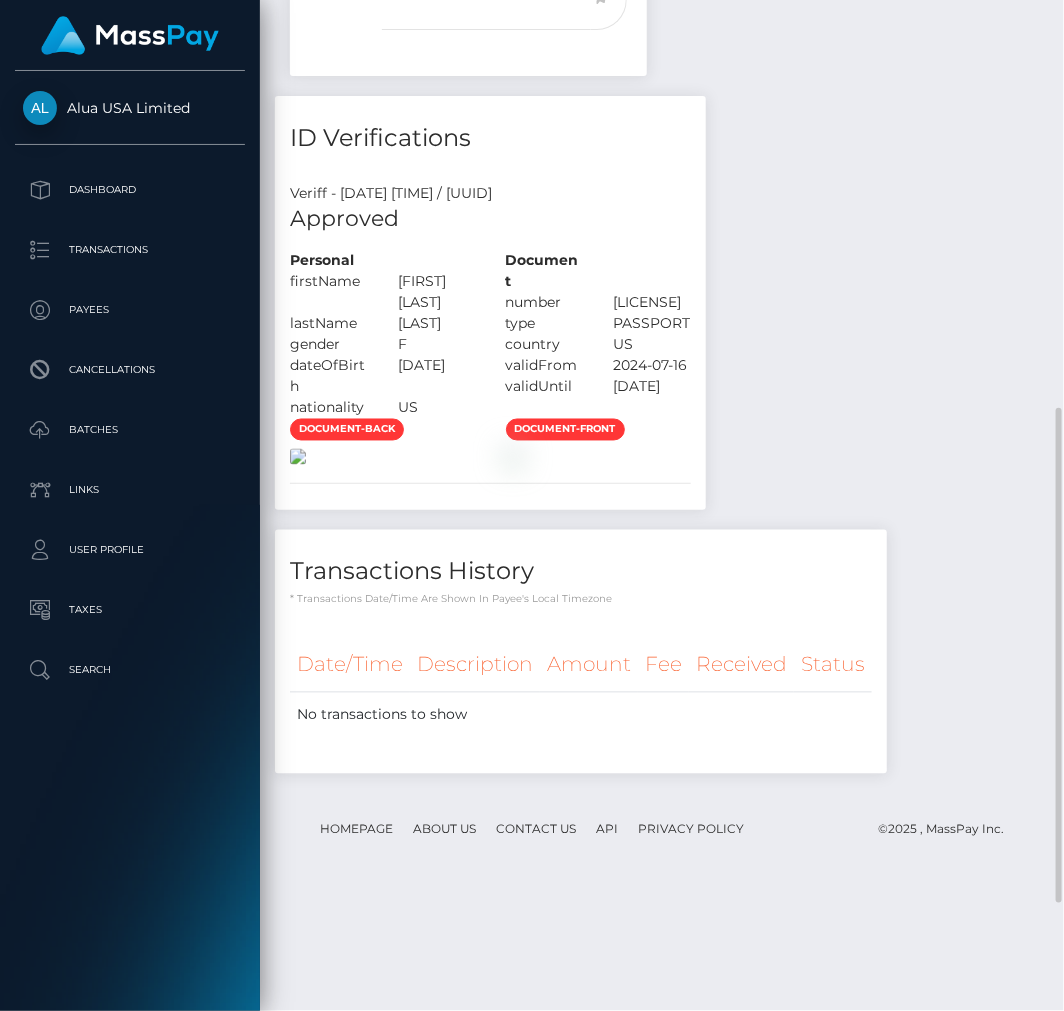 click at bounding box center (298, 457) 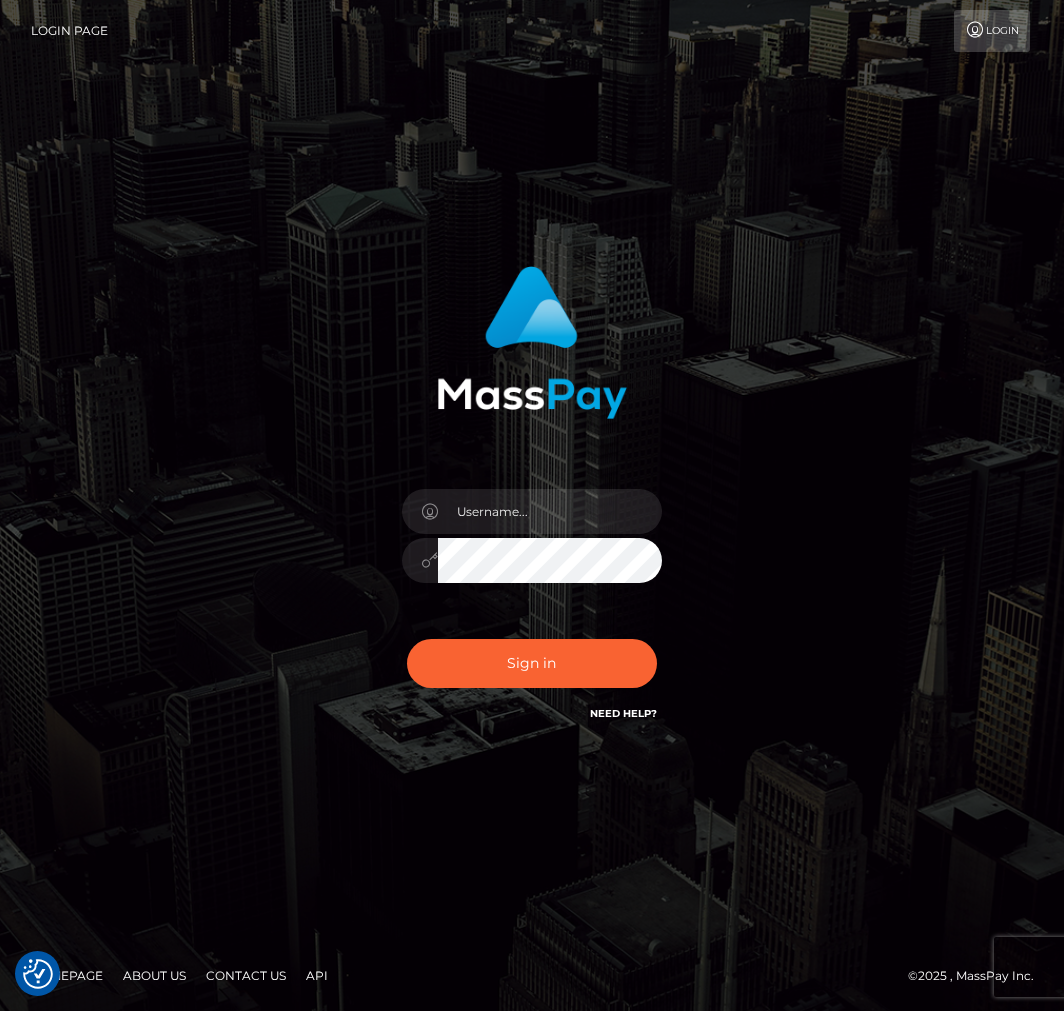 scroll, scrollTop: 0, scrollLeft: 0, axis: both 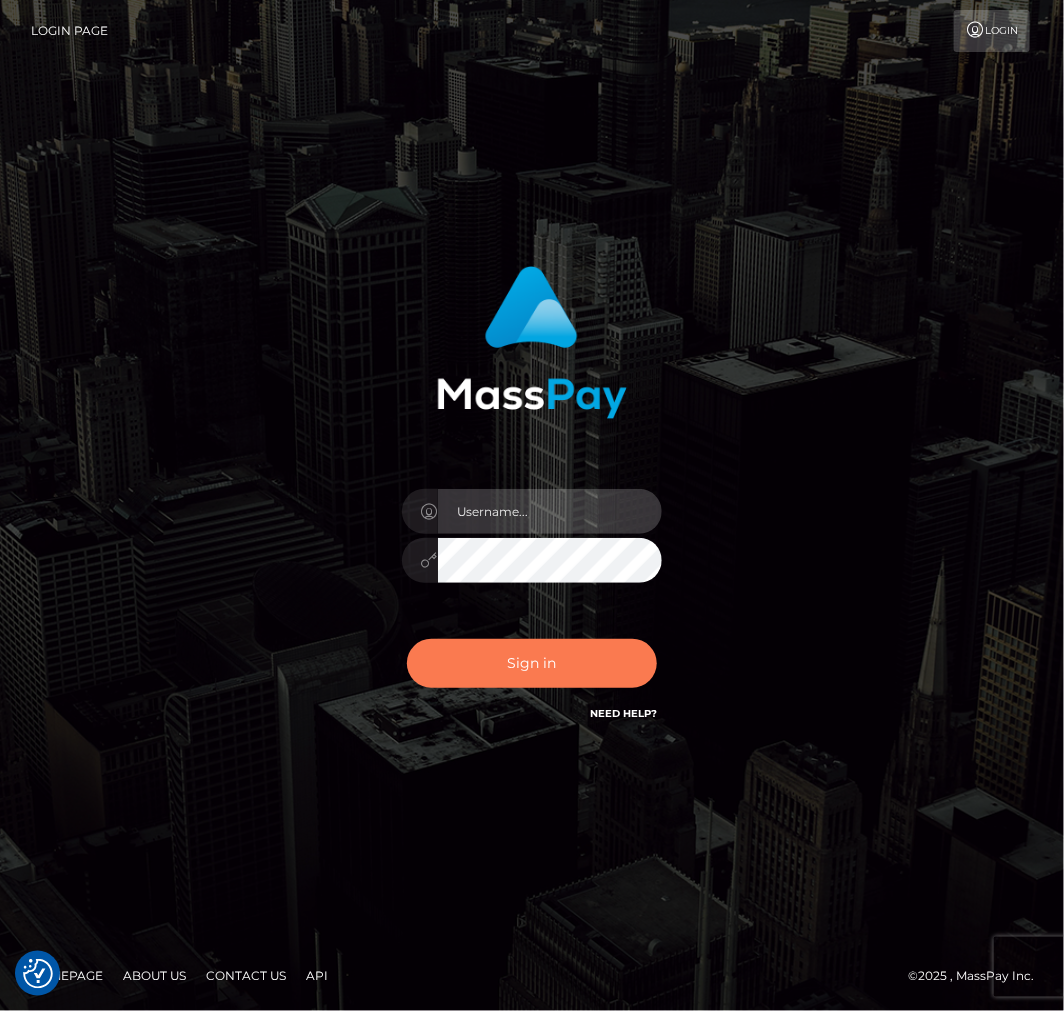 type on "aluasupport" 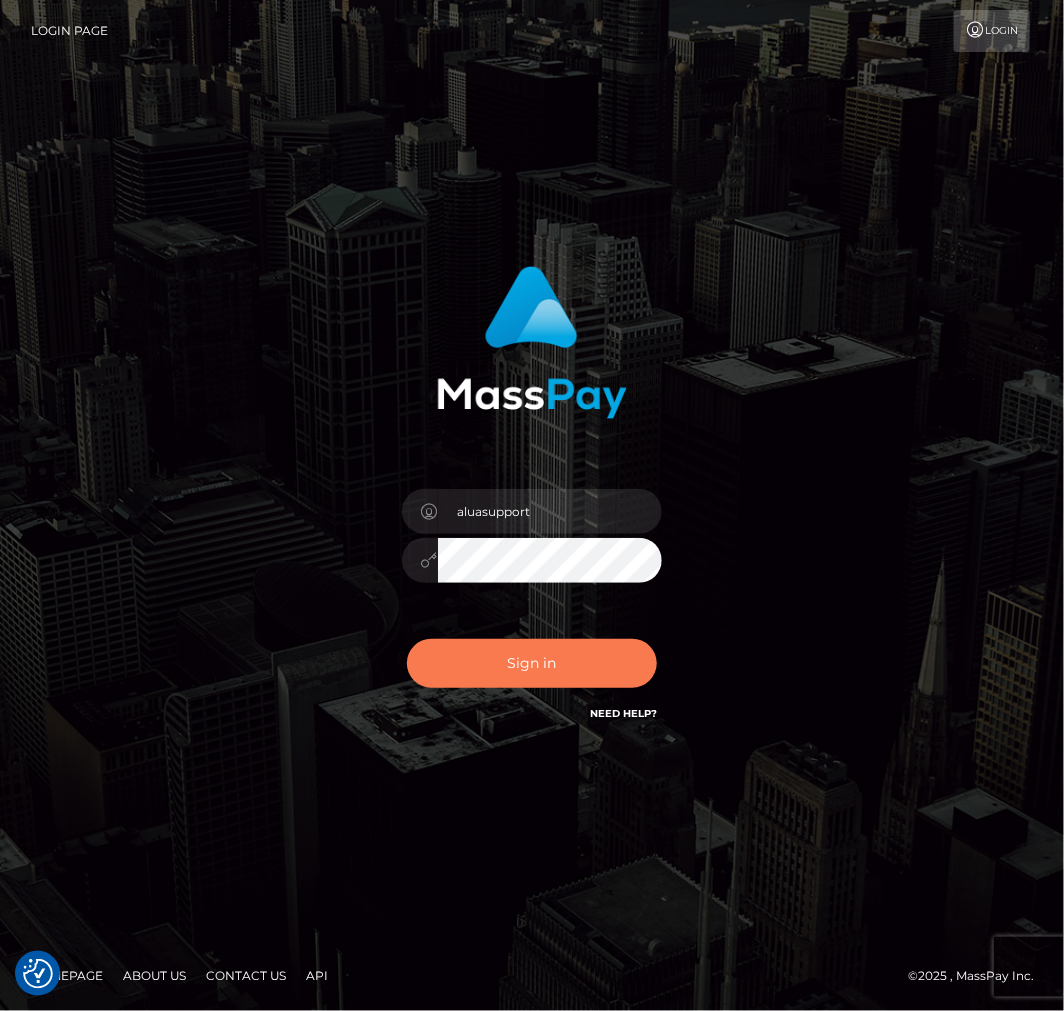 click on "Sign in" at bounding box center (532, 663) 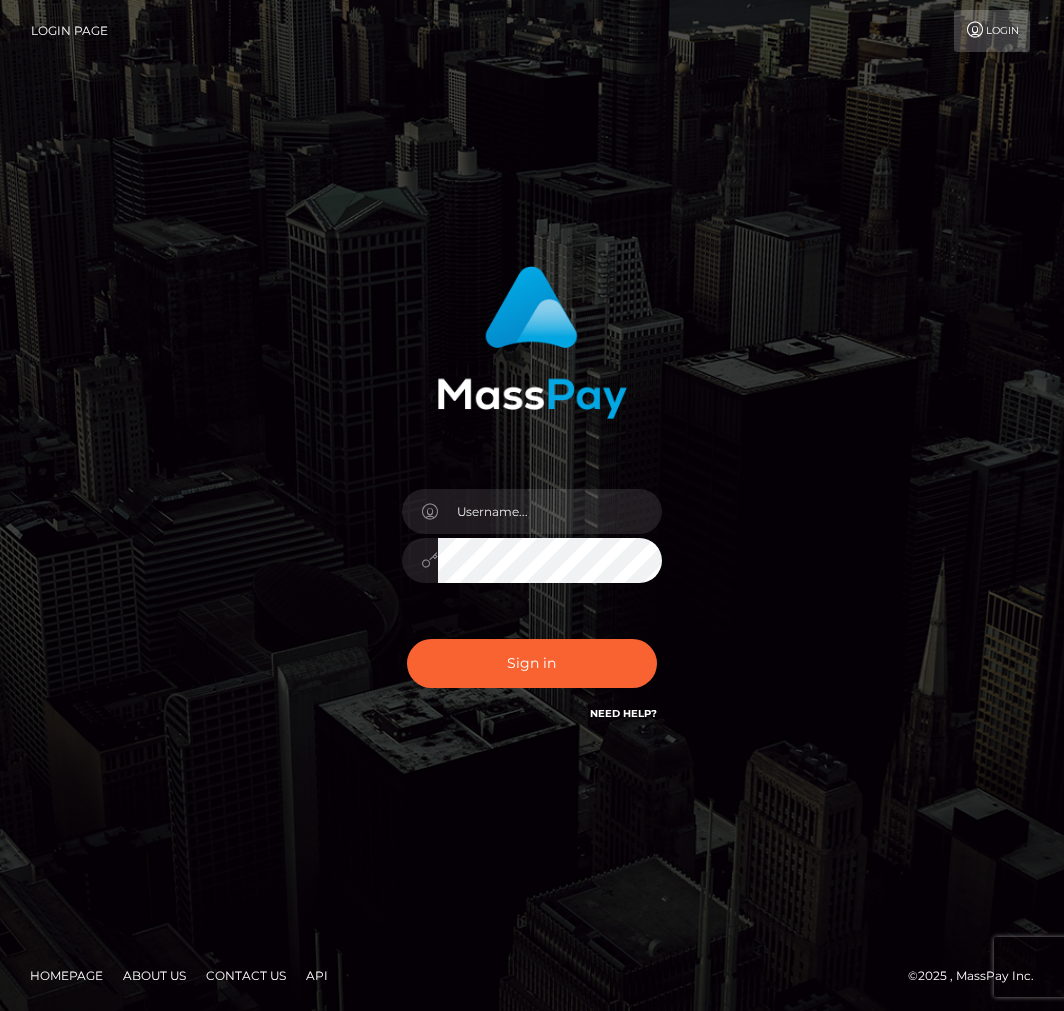 scroll, scrollTop: 0, scrollLeft: 0, axis: both 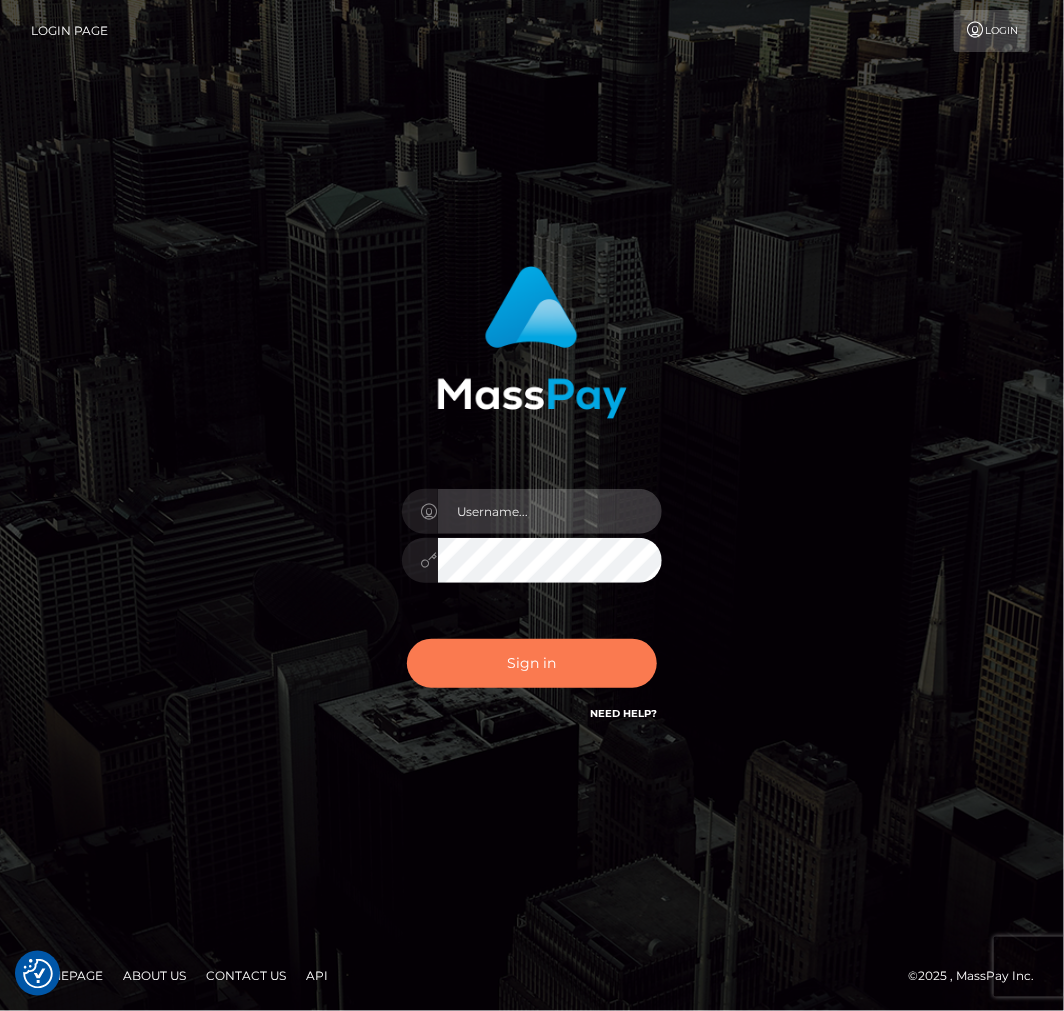 type on "aluasupport" 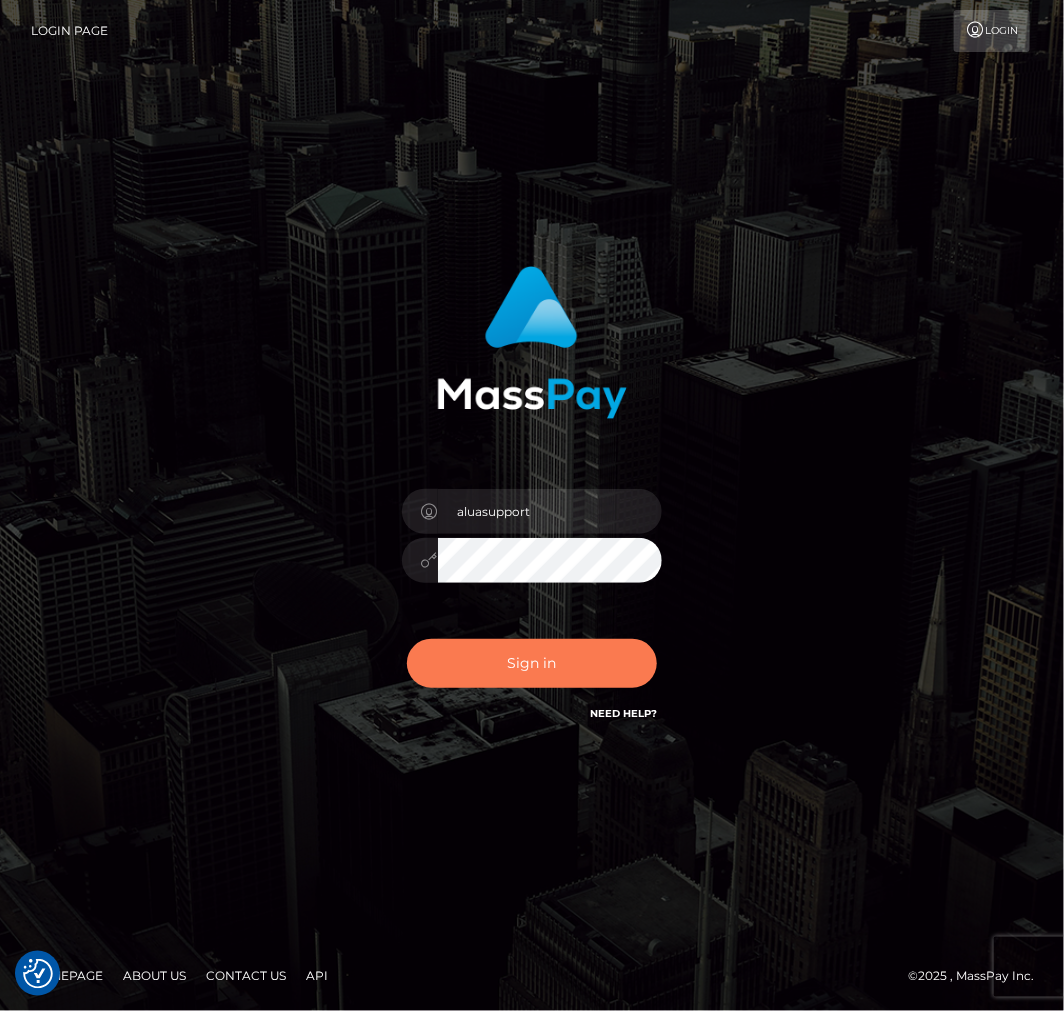 click on "Sign in" at bounding box center [532, 663] 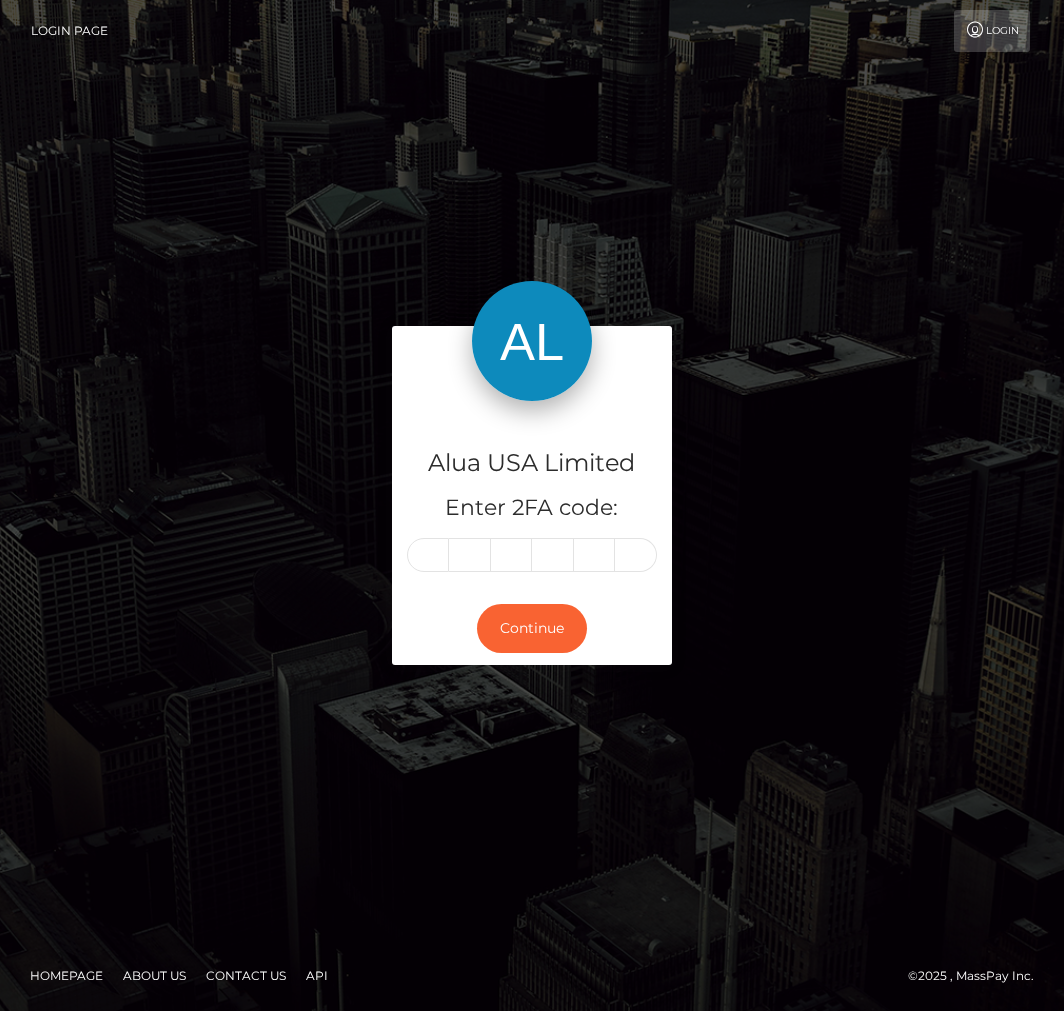 scroll, scrollTop: 0, scrollLeft: 0, axis: both 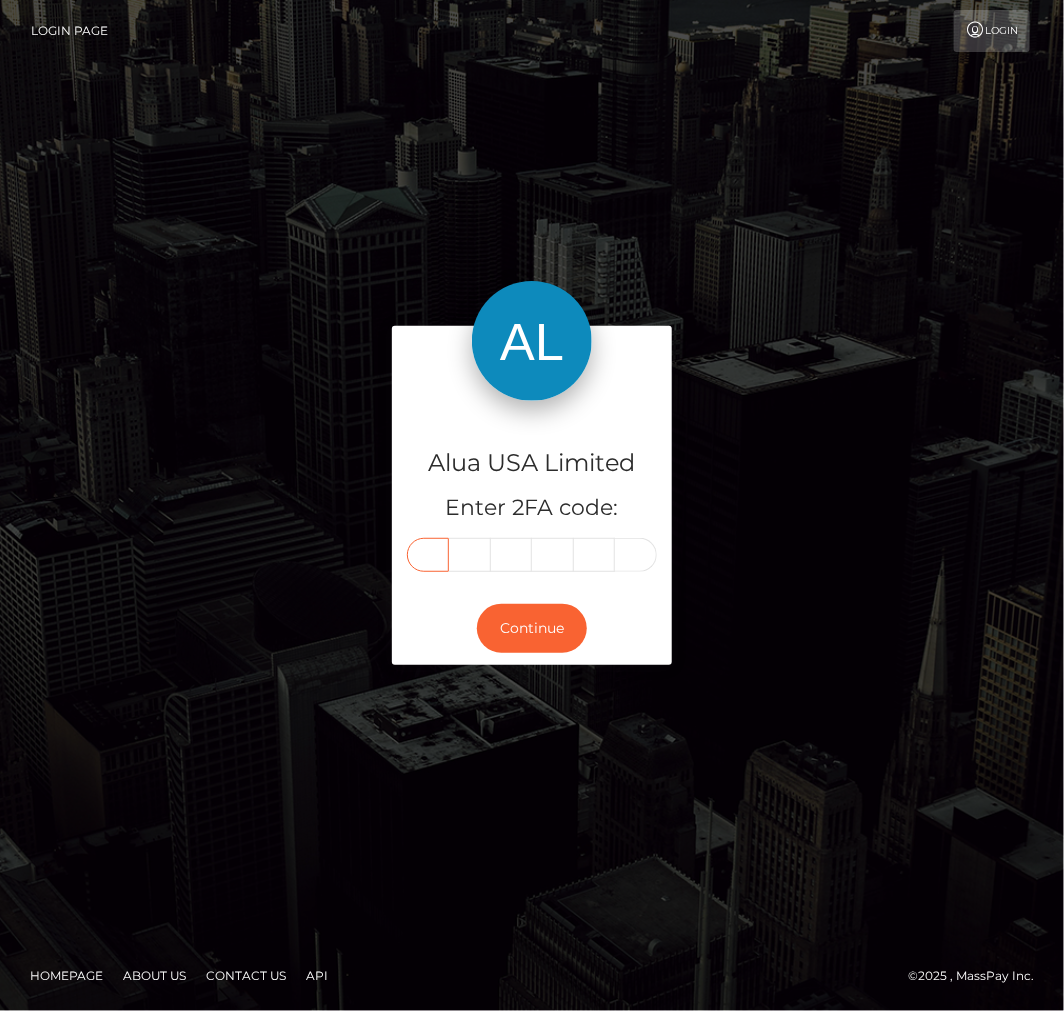 click at bounding box center (428, 555) 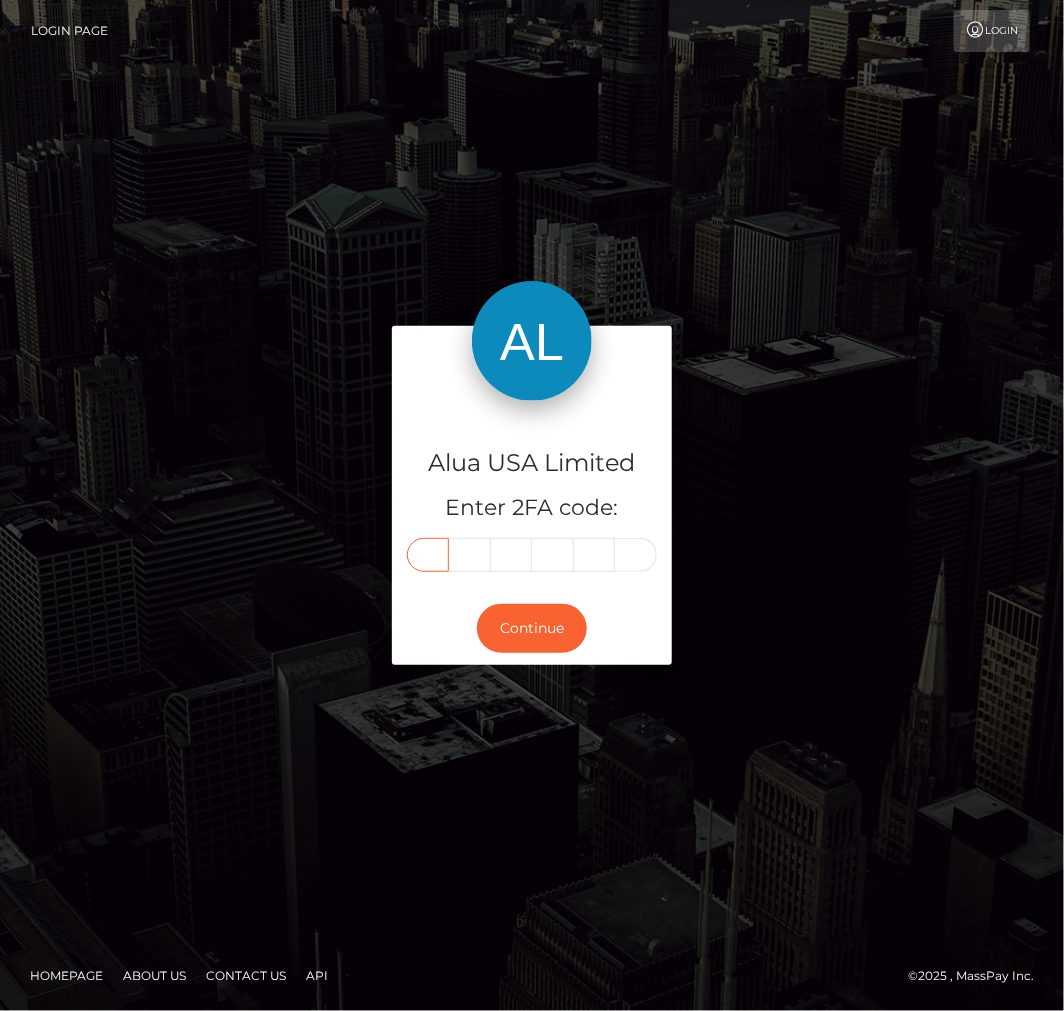 click at bounding box center [428, 555] 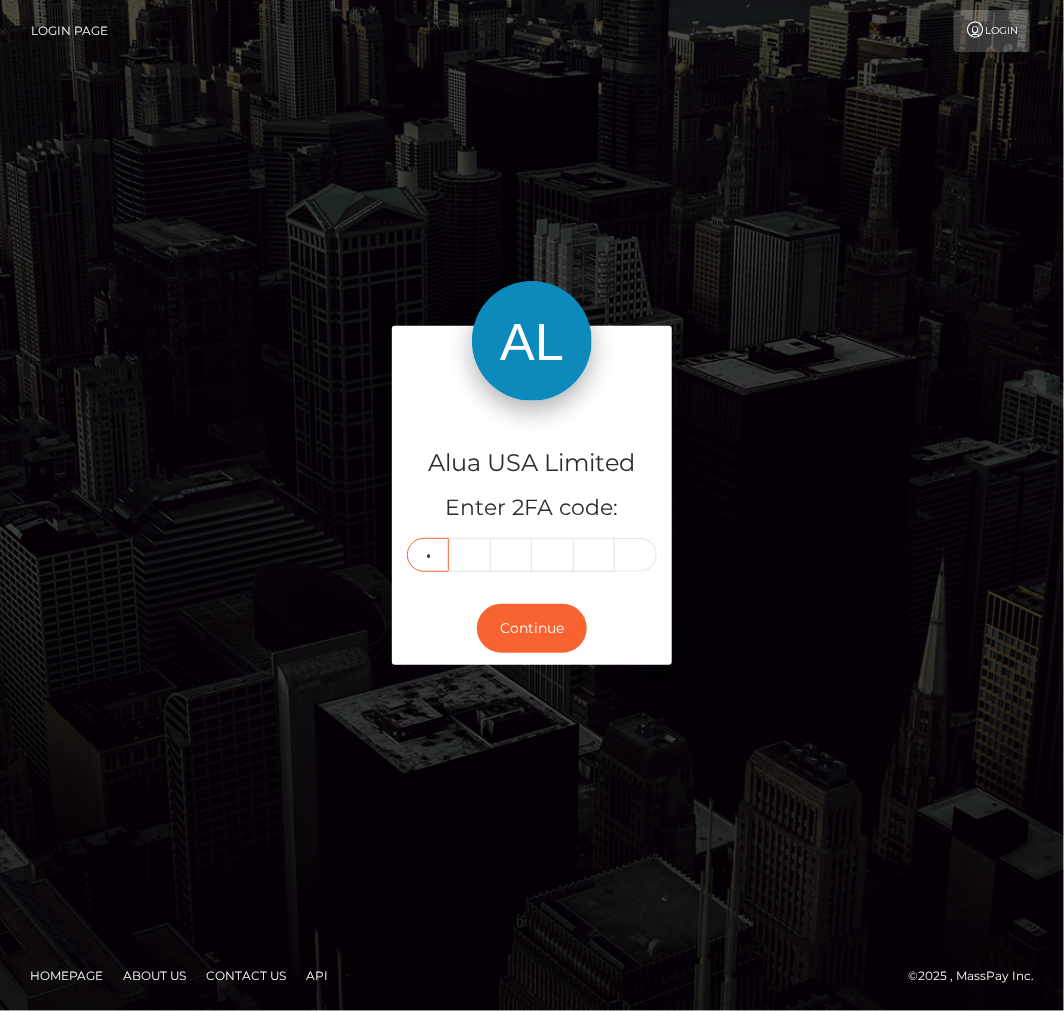 type on "7" 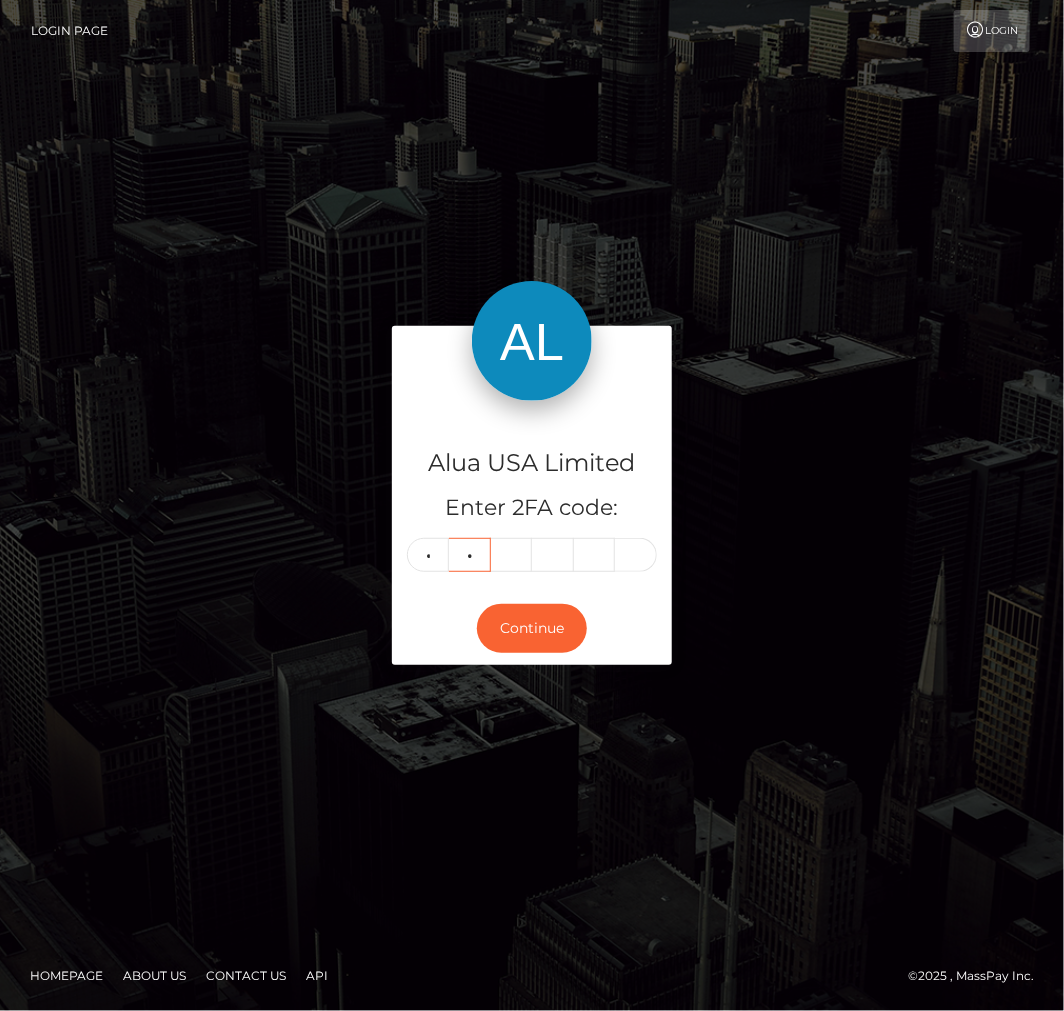 type on "1" 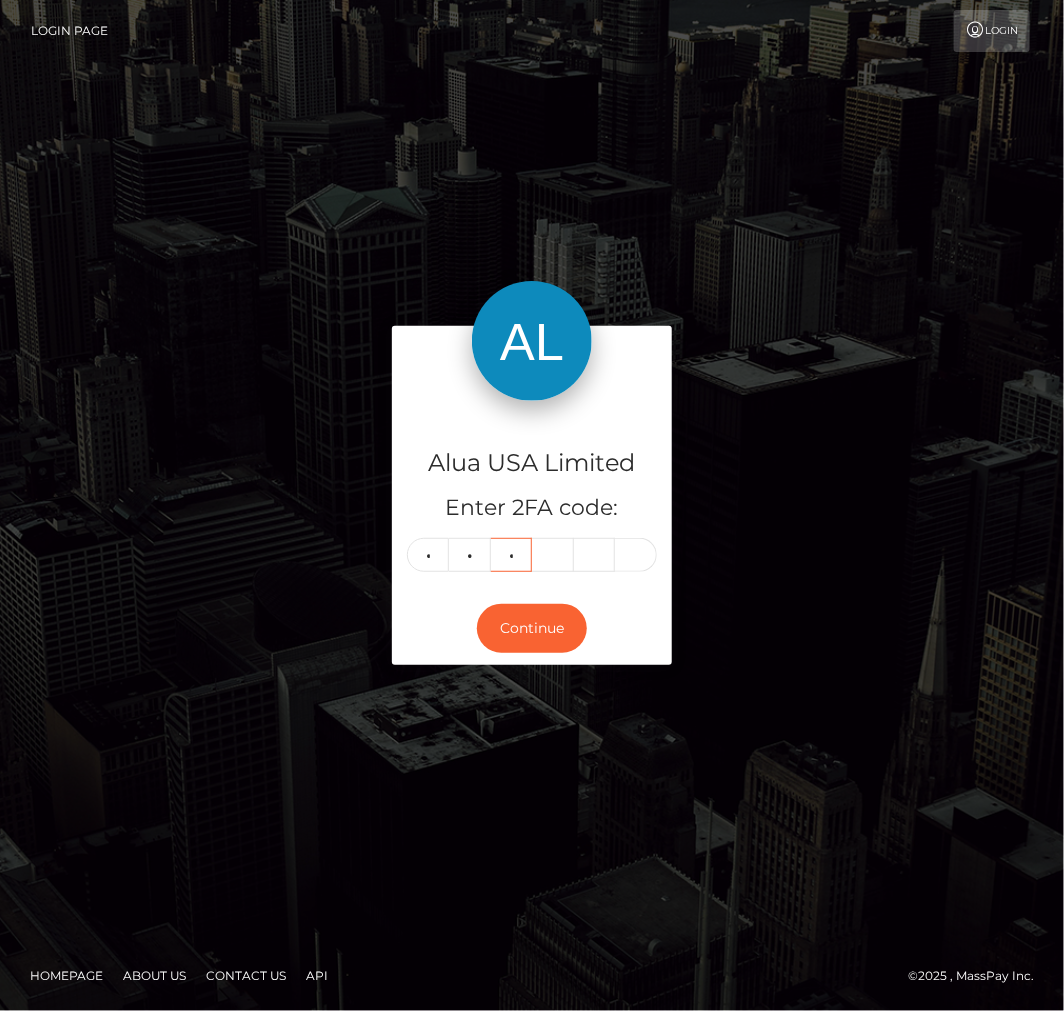 type on "1" 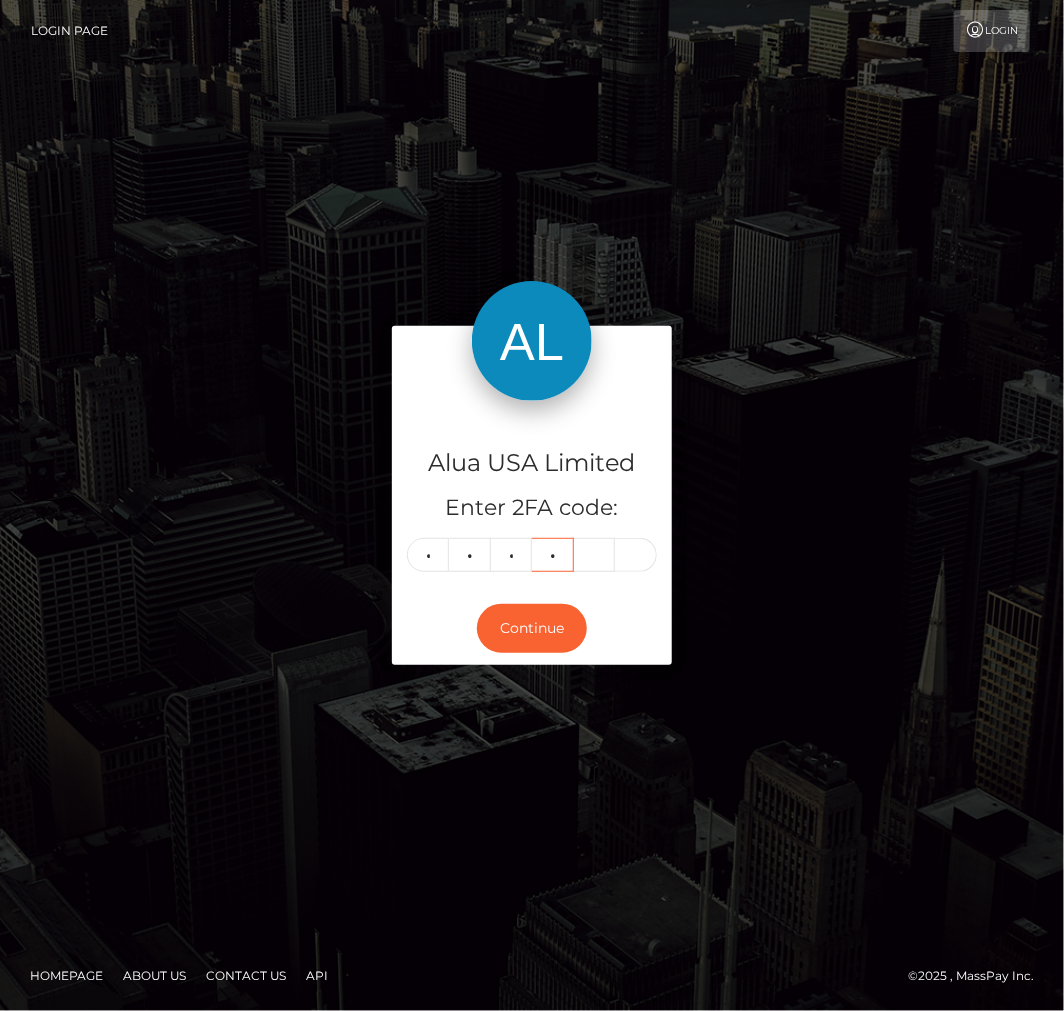 type on "9" 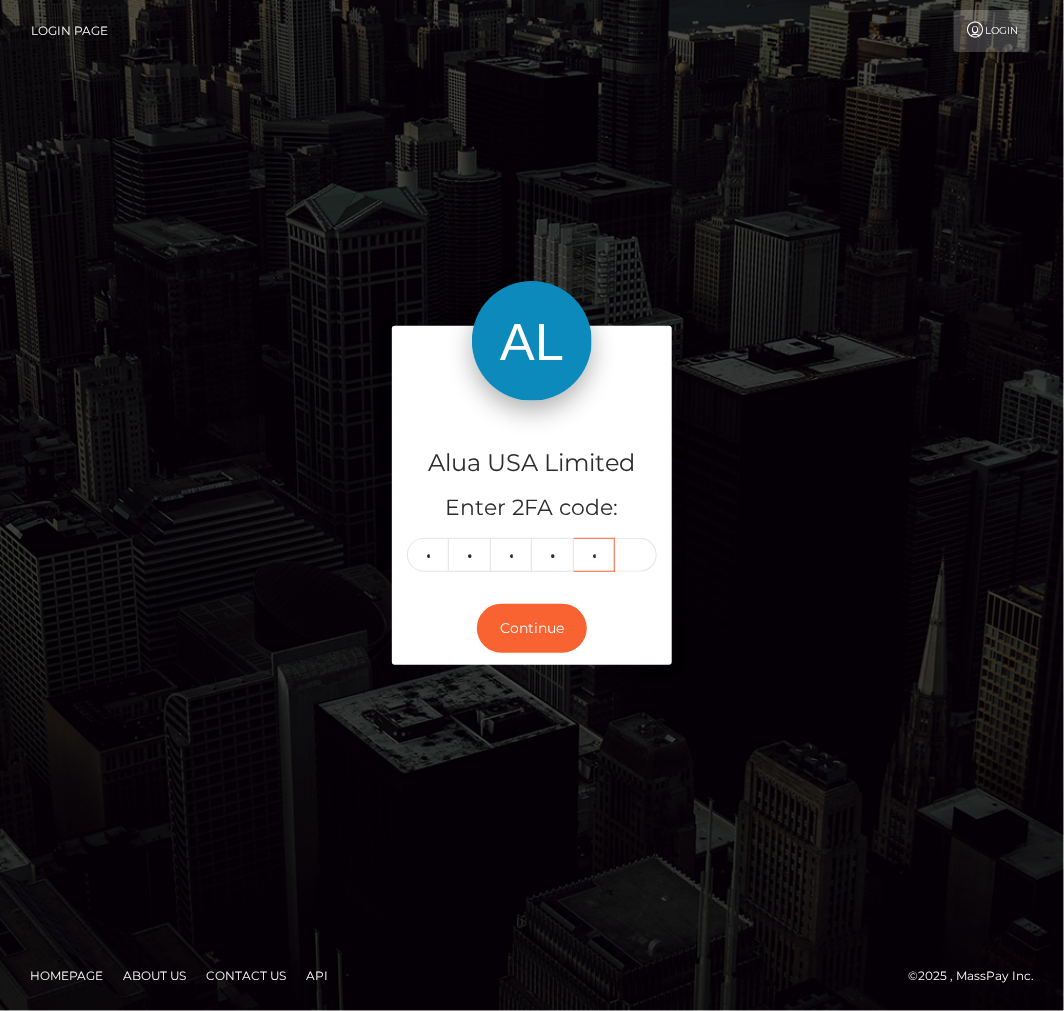 type on "7" 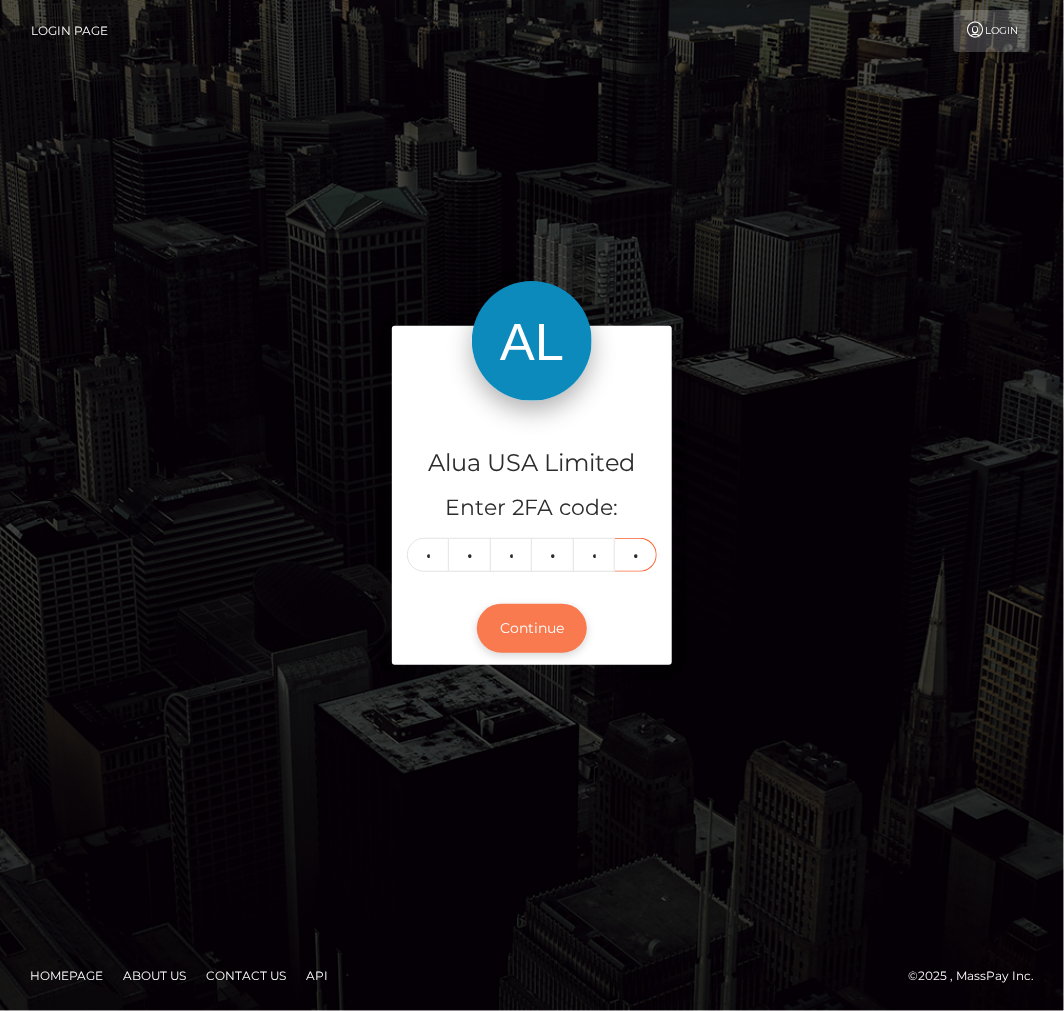 type on "5" 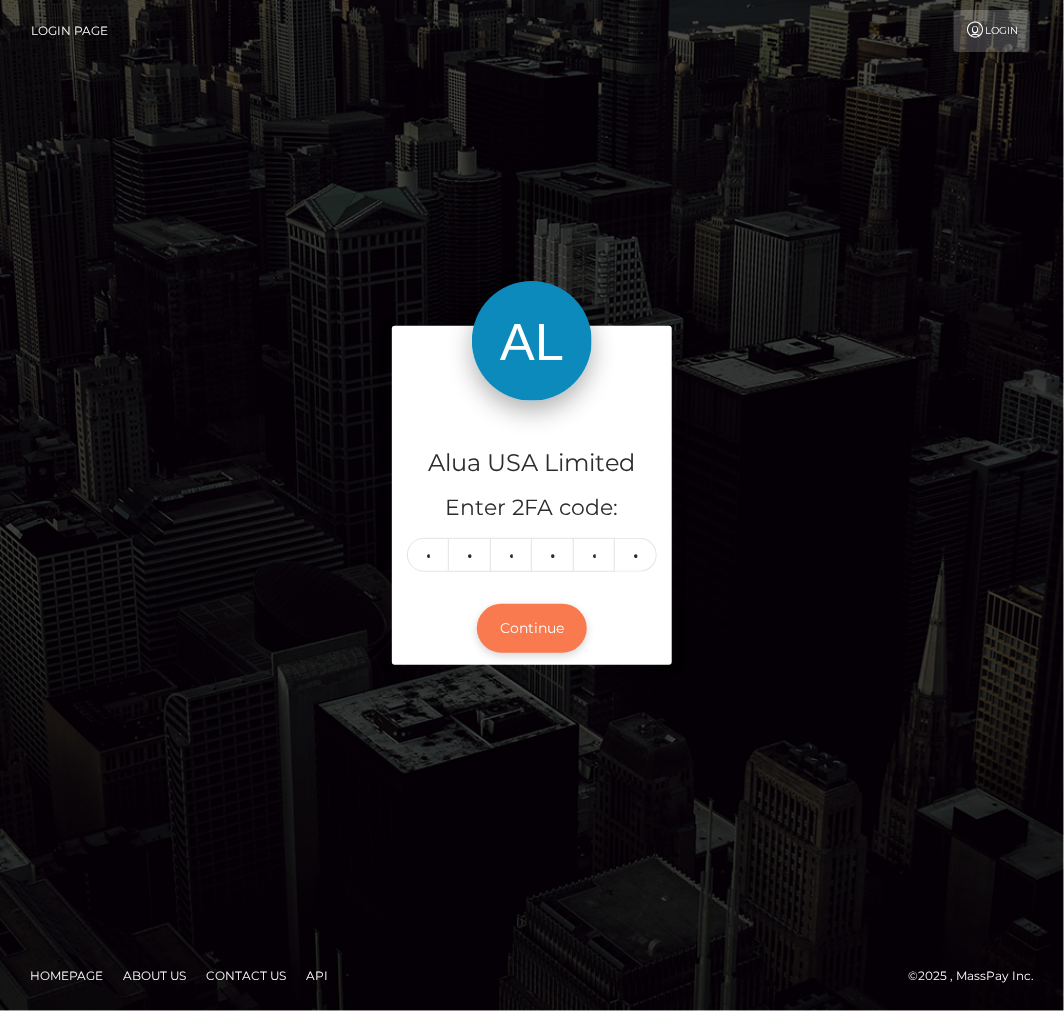 click on "Continue" at bounding box center (532, 628) 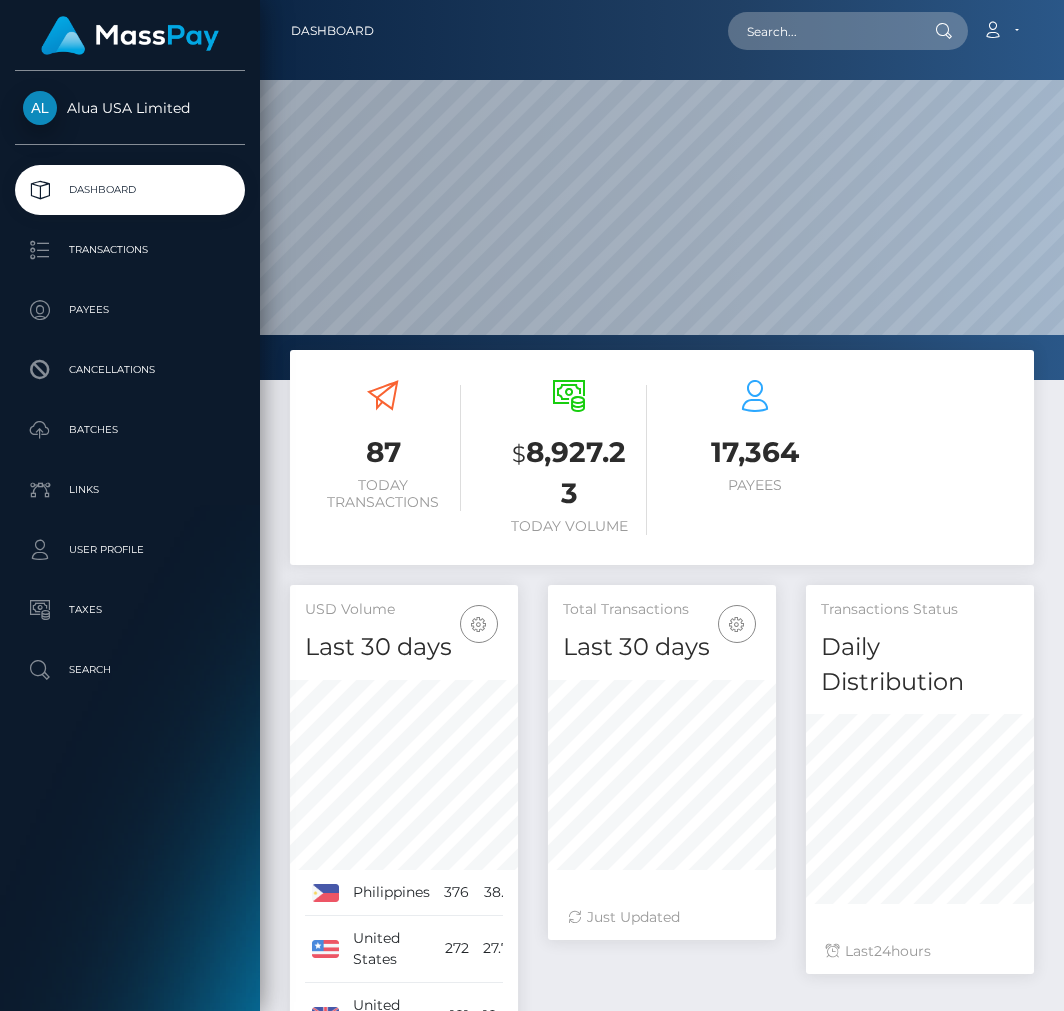 scroll, scrollTop: 0, scrollLeft: 0, axis: both 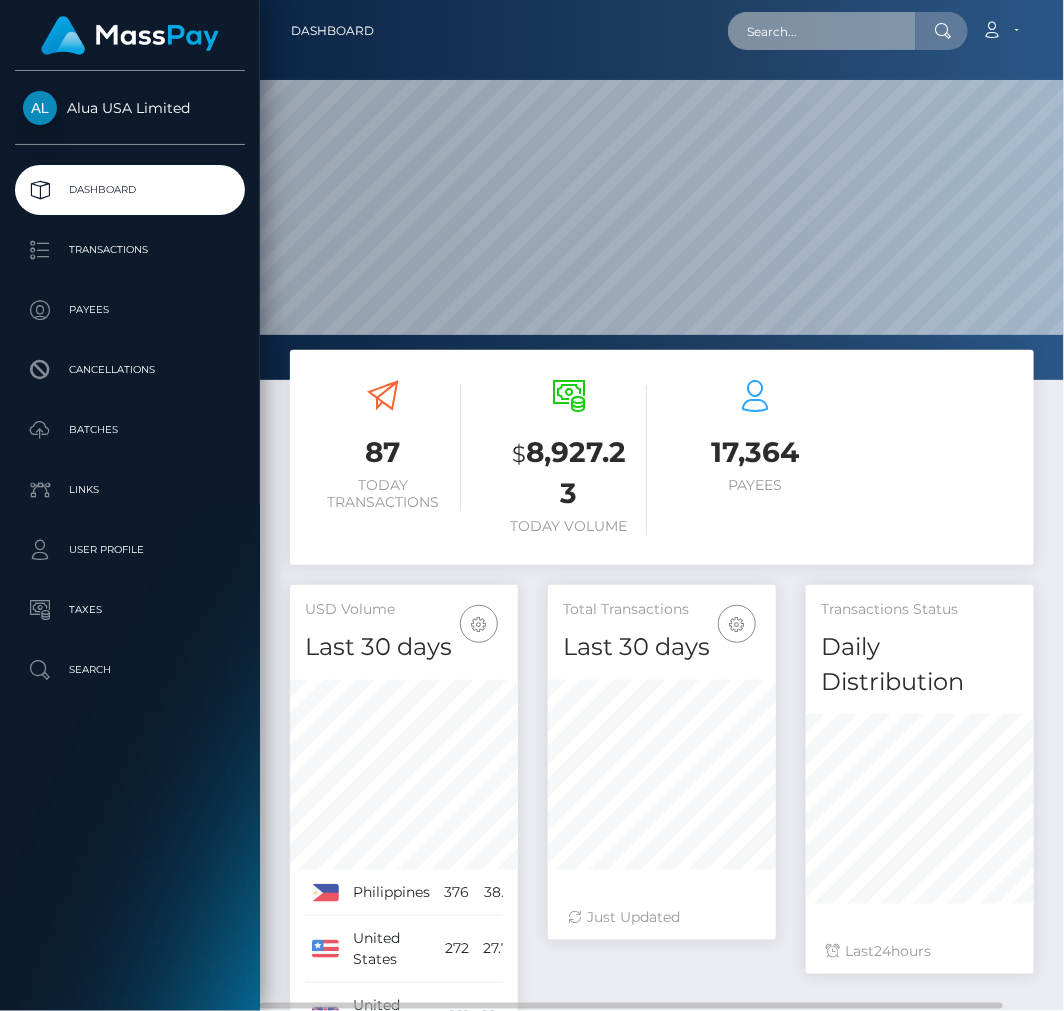 click at bounding box center (822, 31) 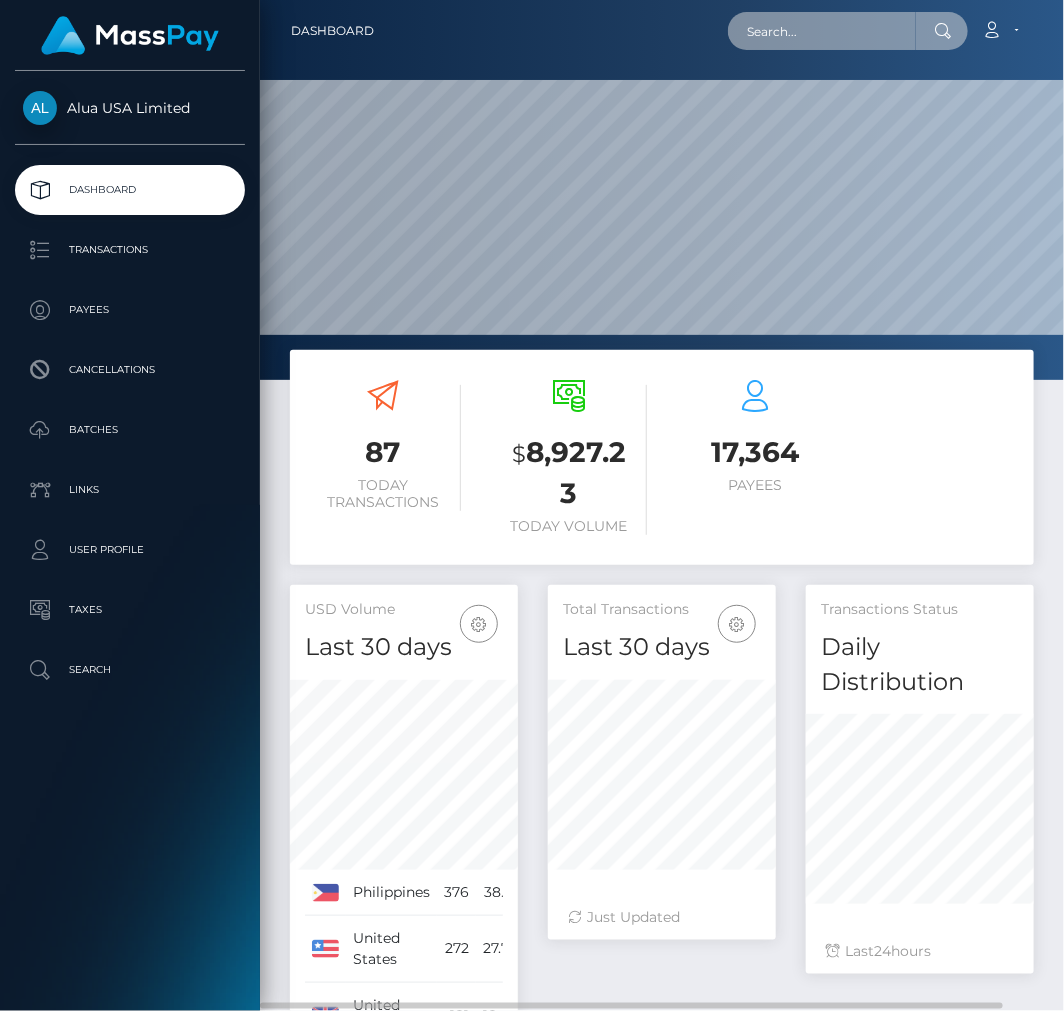 paste on "5efb1efae41251445b437761" 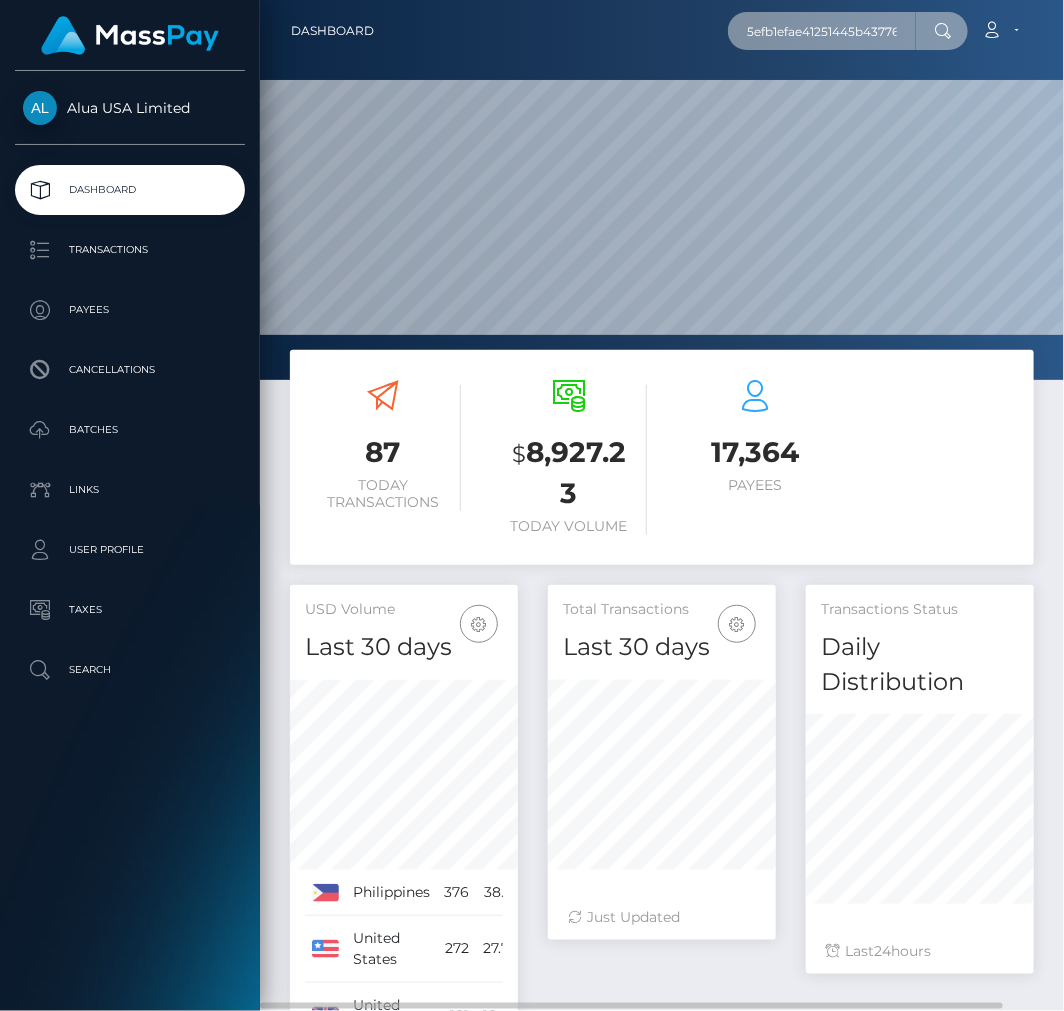 scroll, scrollTop: 0, scrollLeft: 4, axis: horizontal 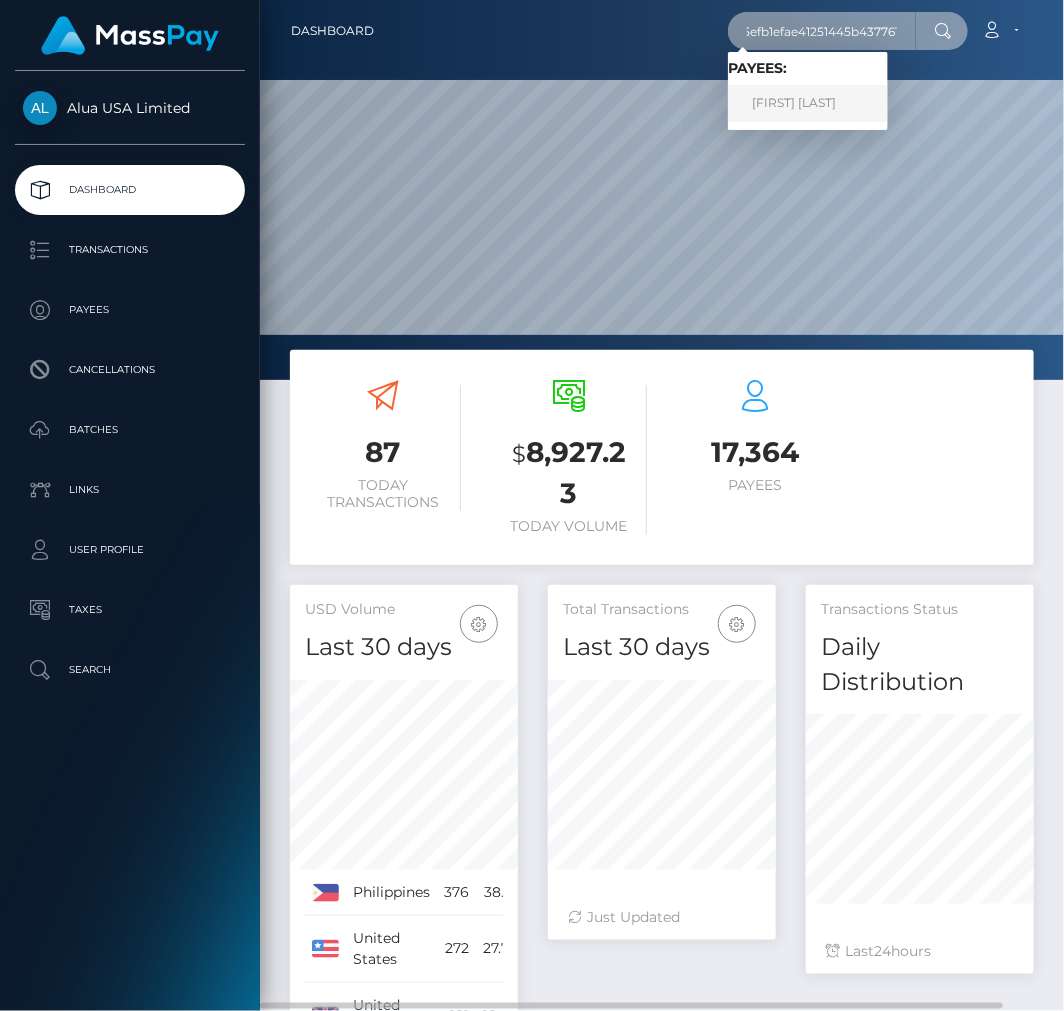 type on "5efb1efae41251445b437761" 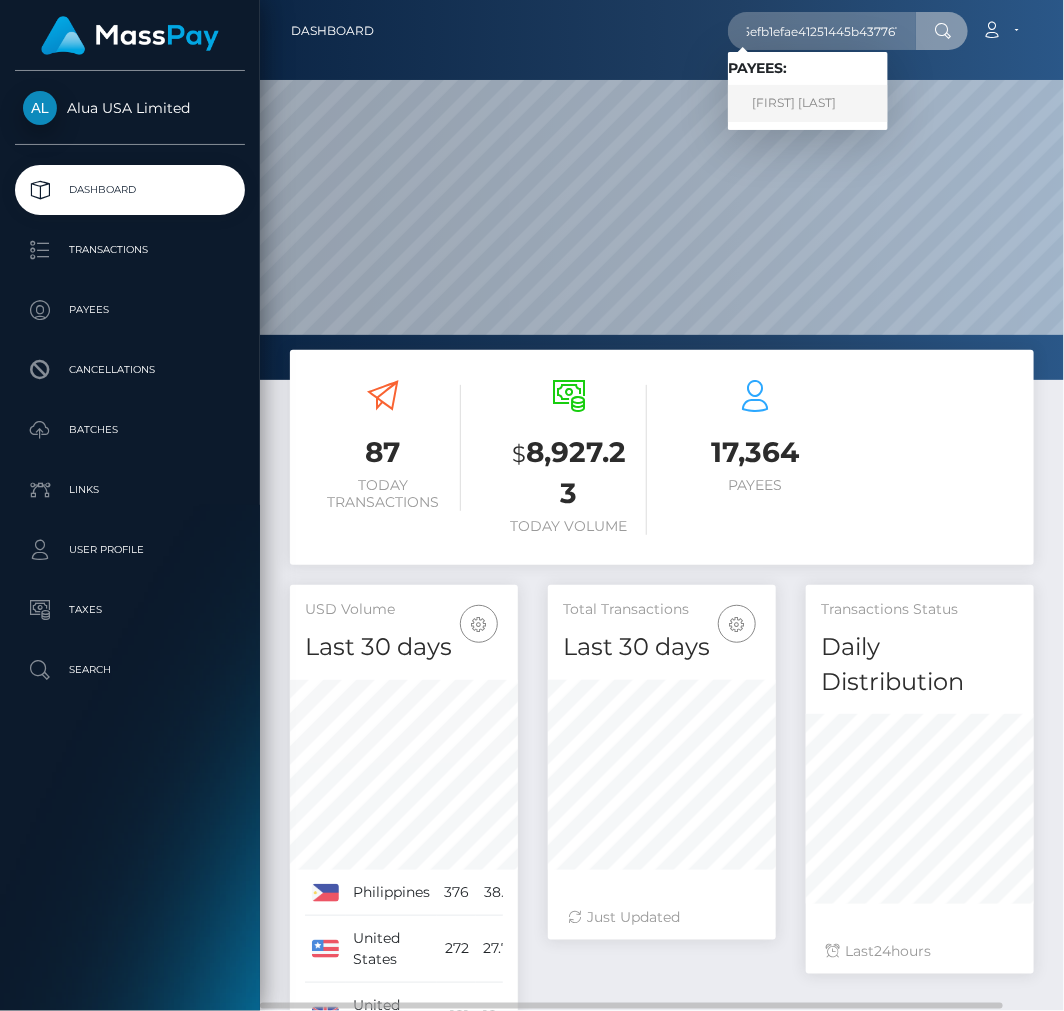 scroll, scrollTop: 0, scrollLeft: 0, axis: both 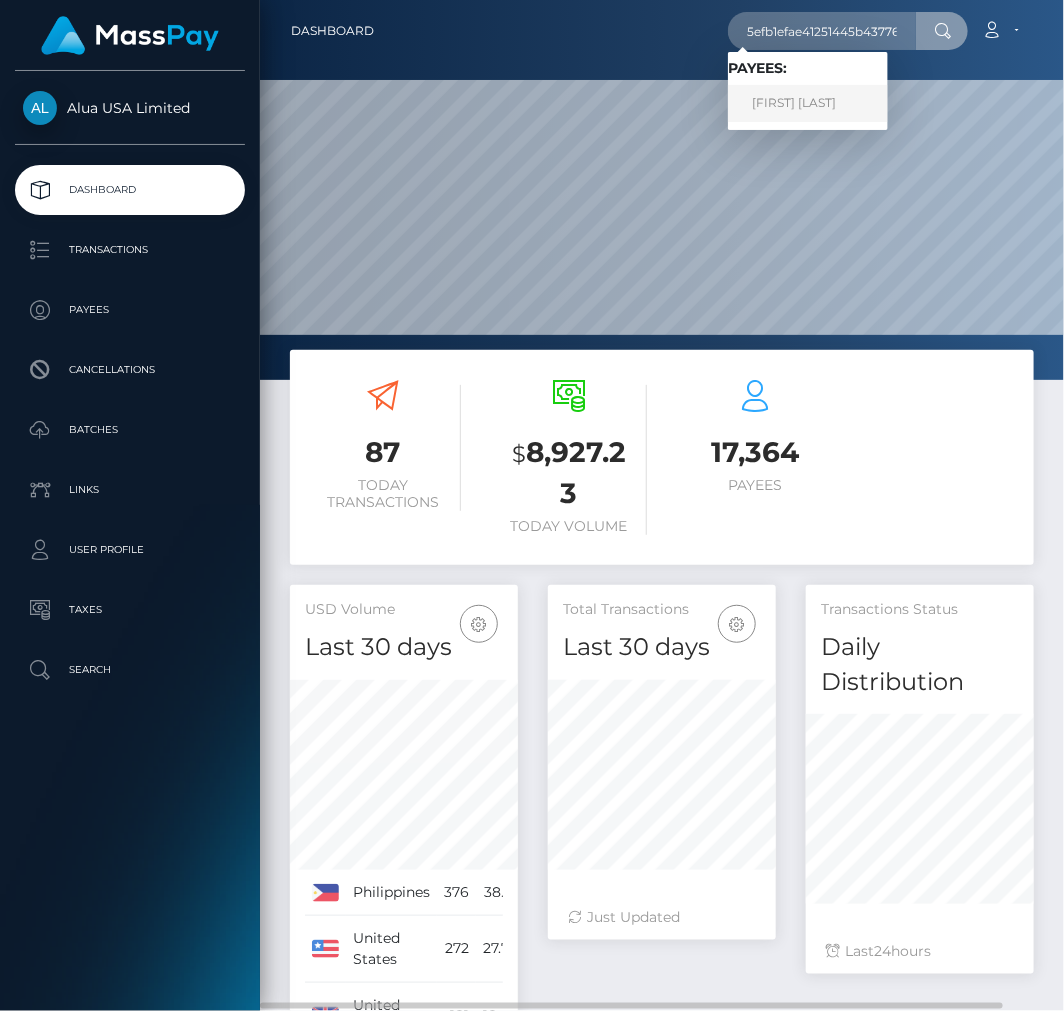 click on "[FIRST] [LAST]" at bounding box center (808, 103) 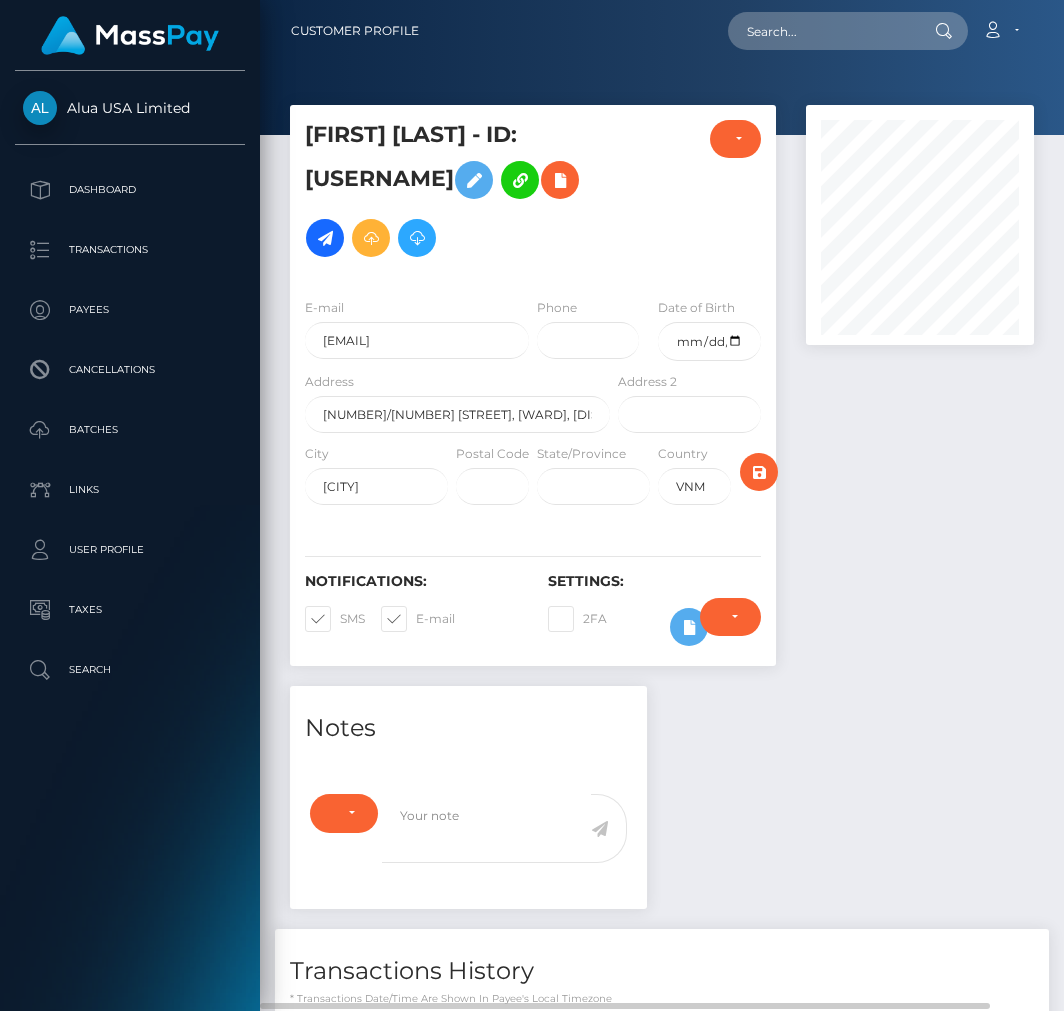 scroll, scrollTop: 0, scrollLeft: 0, axis: both 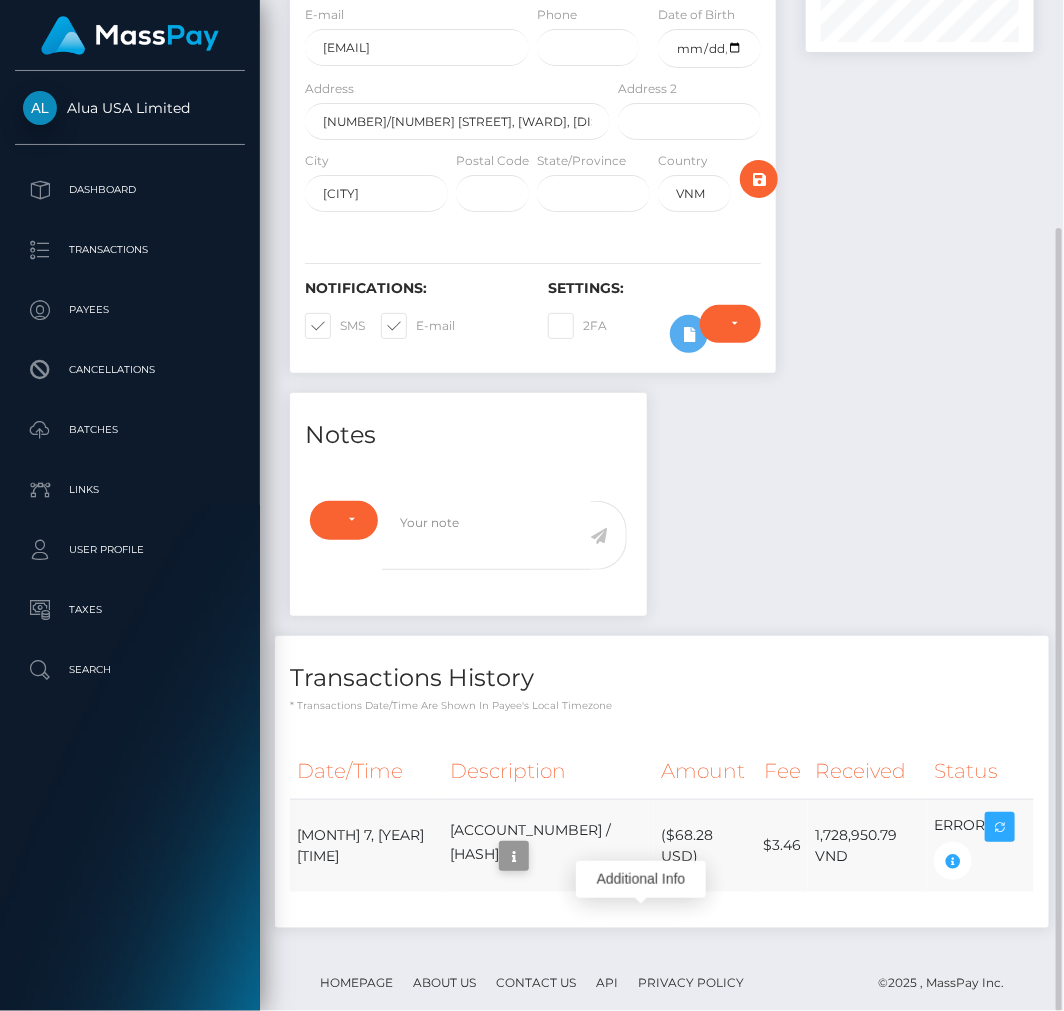 click at bounding box center (514, 856) 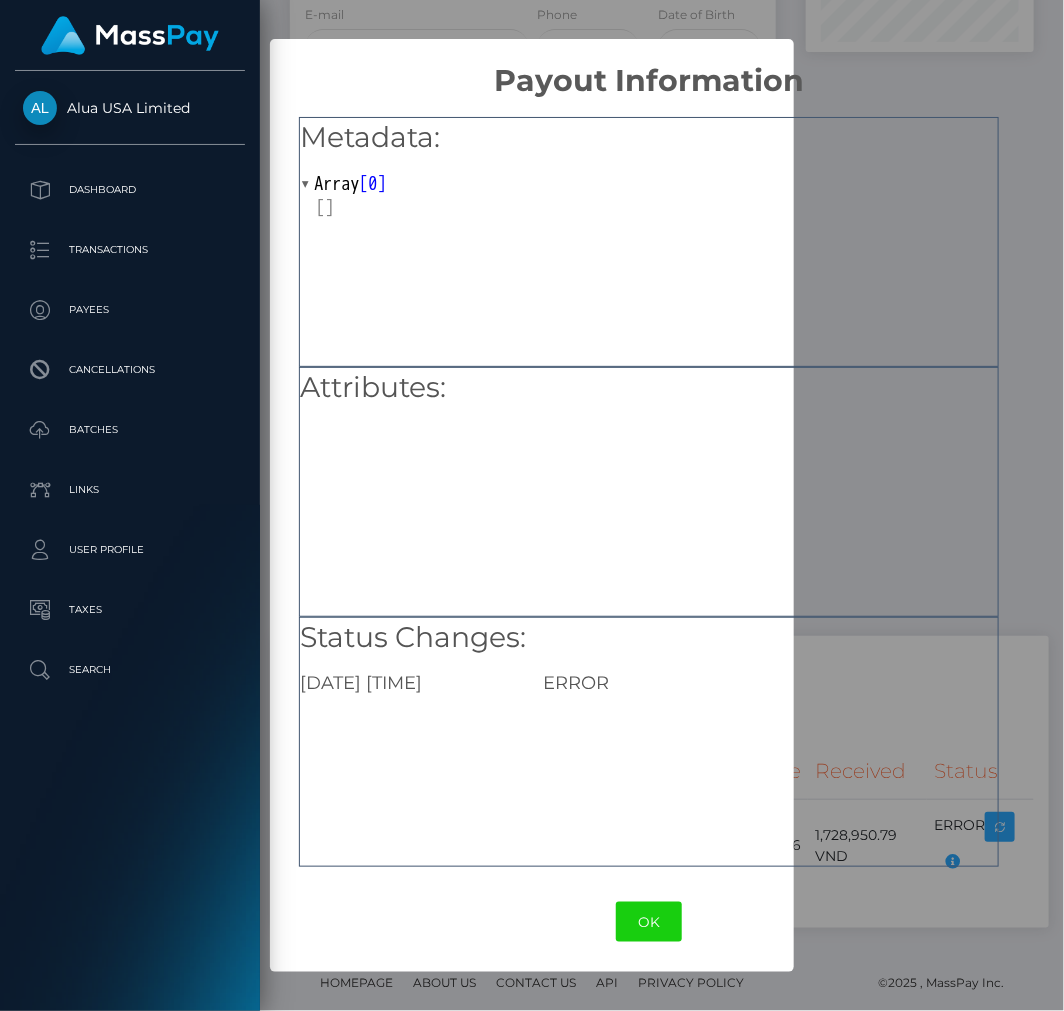 click on "OK No Cancel" at bounding box center [649, 922] 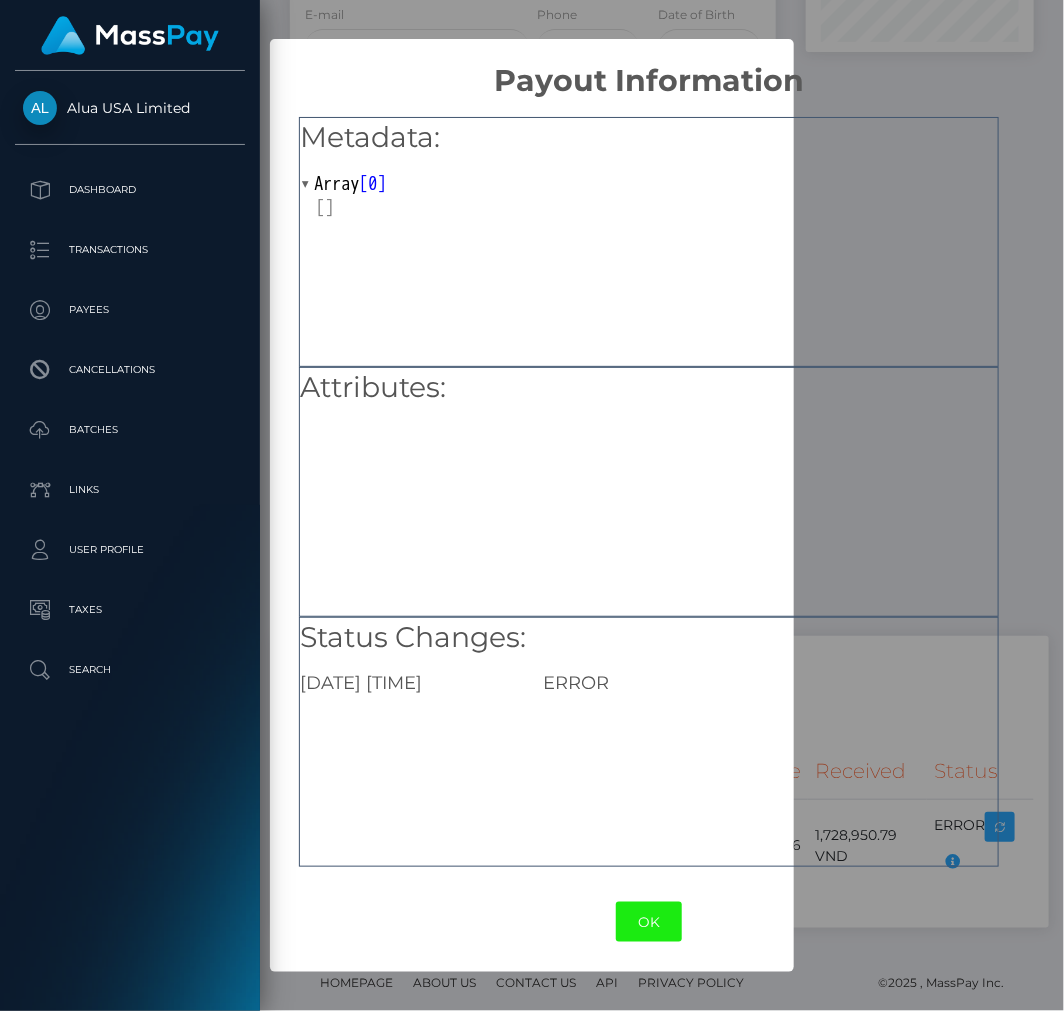 click on "OK" at bounding box center (649, 922) 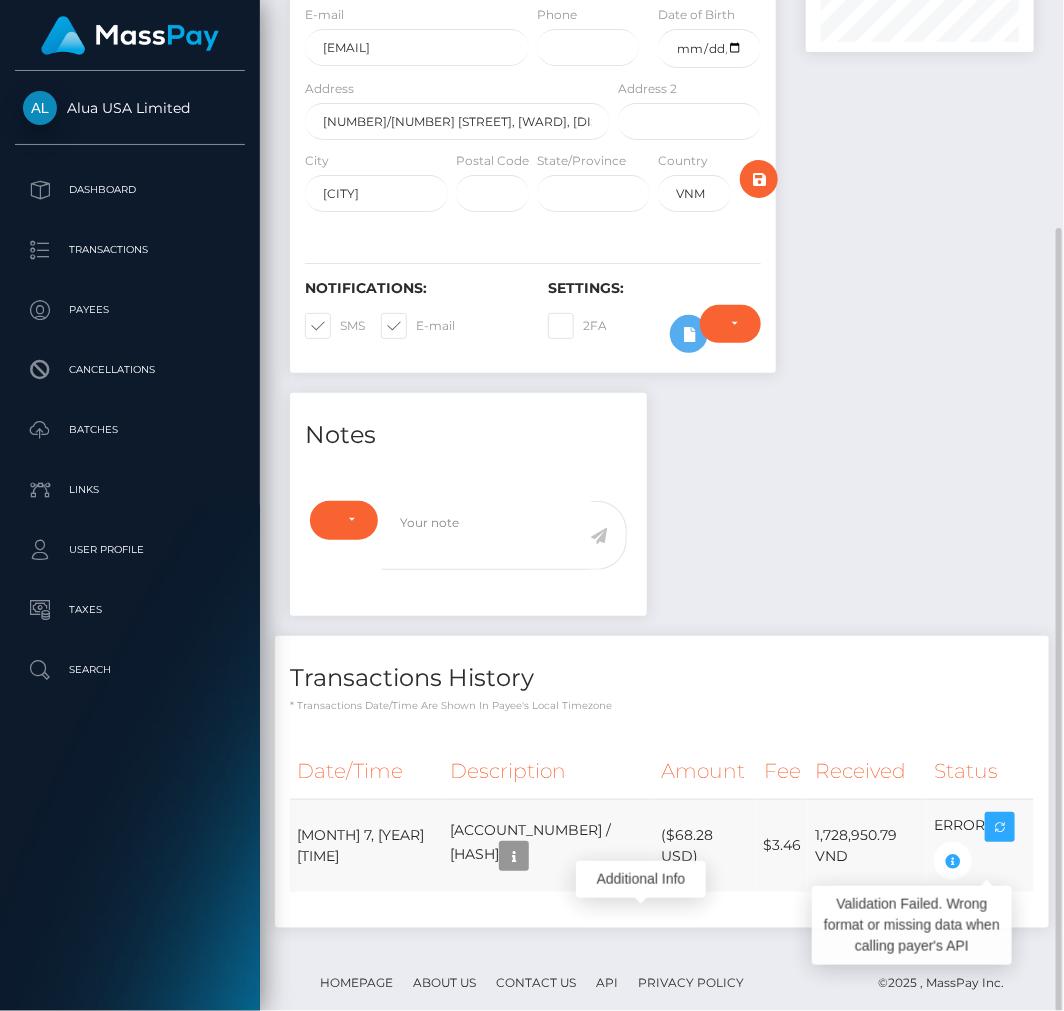 scroll, scrollTop: 240, scrollLeft: 228, axis: both 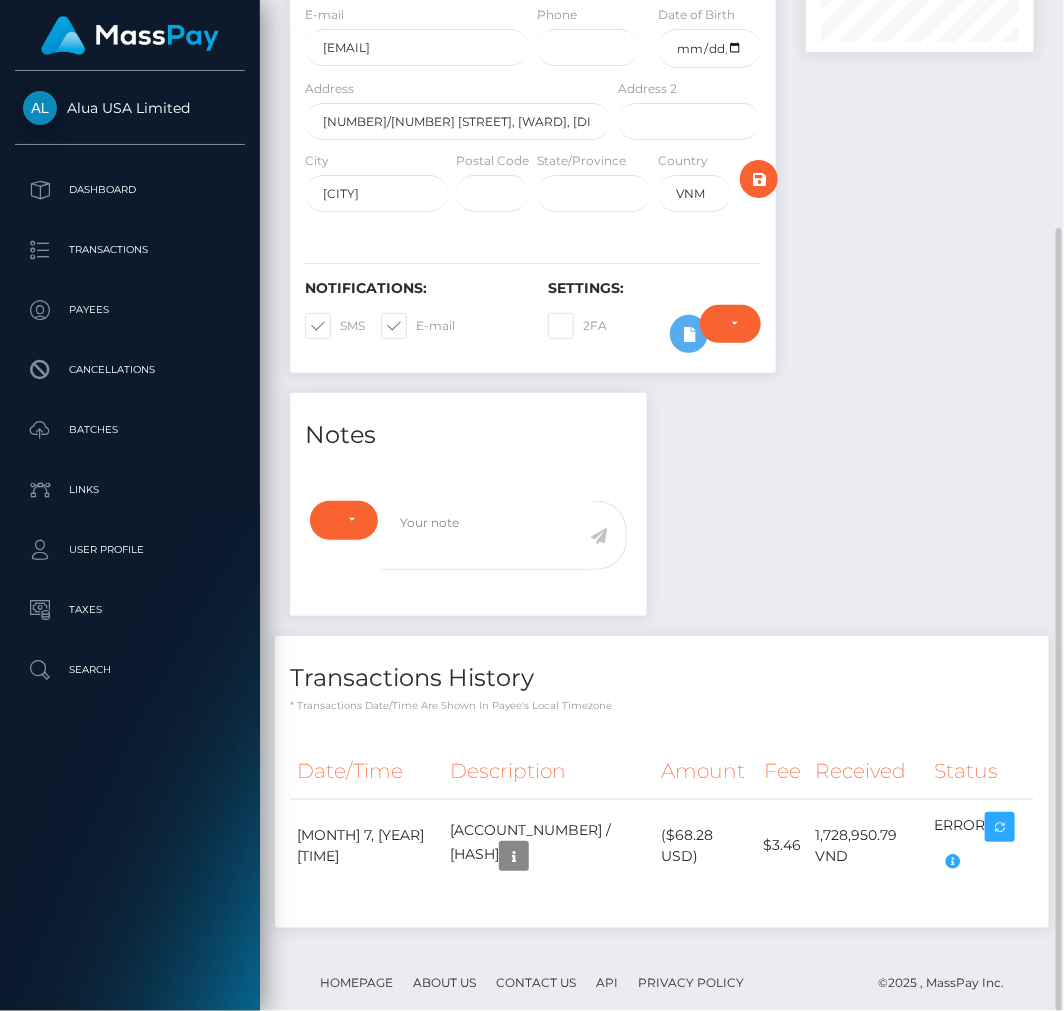 click on "Date/Time
Description
Amount
Fee
Received
Status" at bounding box center (662, 830) 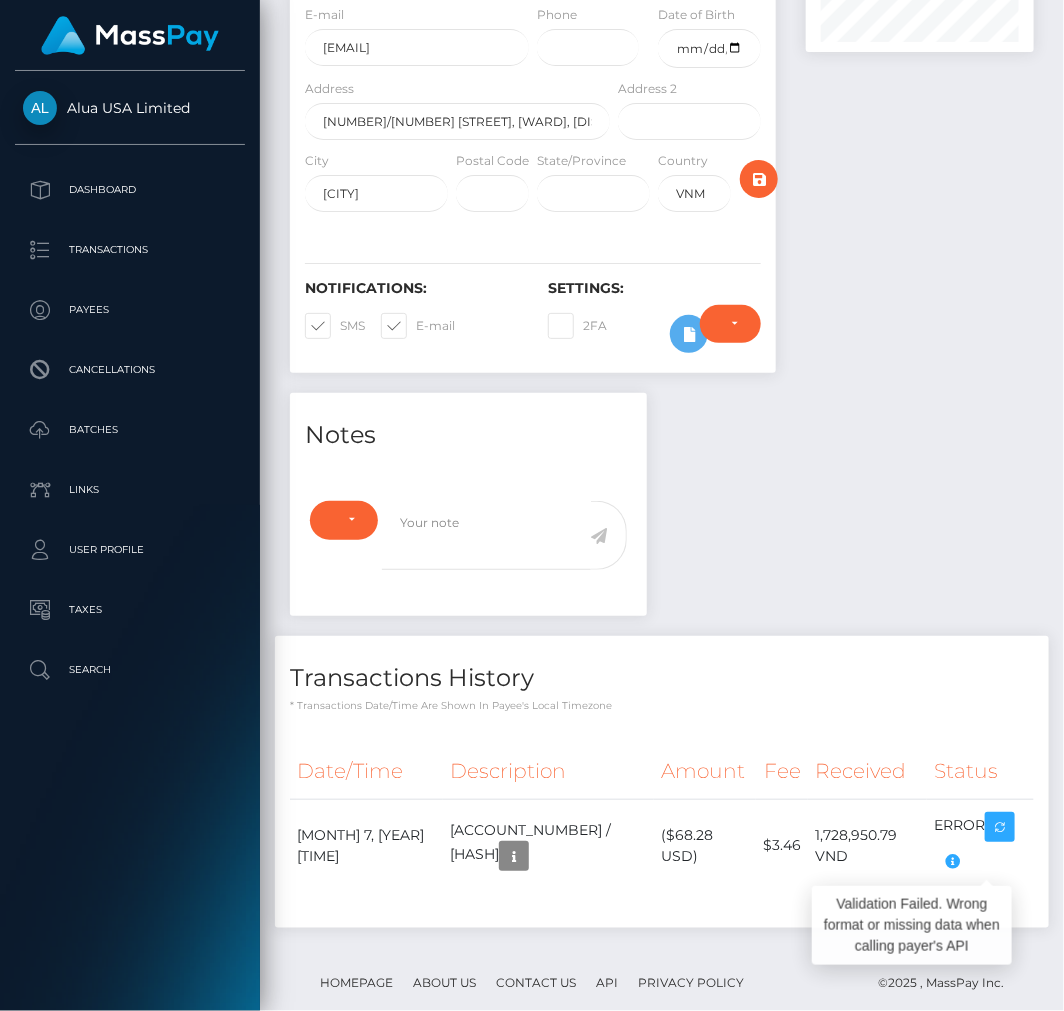 scroll, scrollTop: 240, scrollLeft: 228, axis: both 